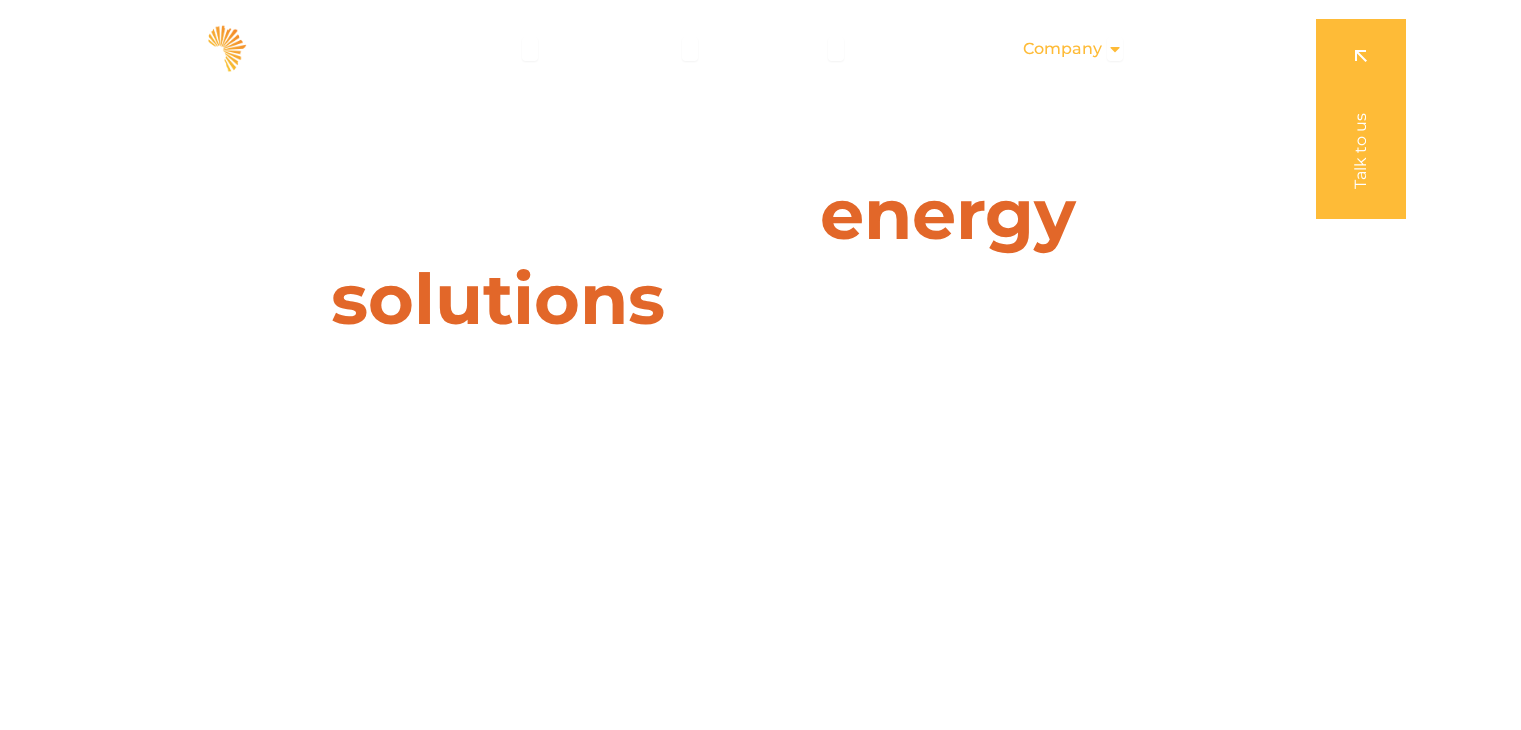 scroll, scrollTop: 0, scrollLeft: 0, axis: both 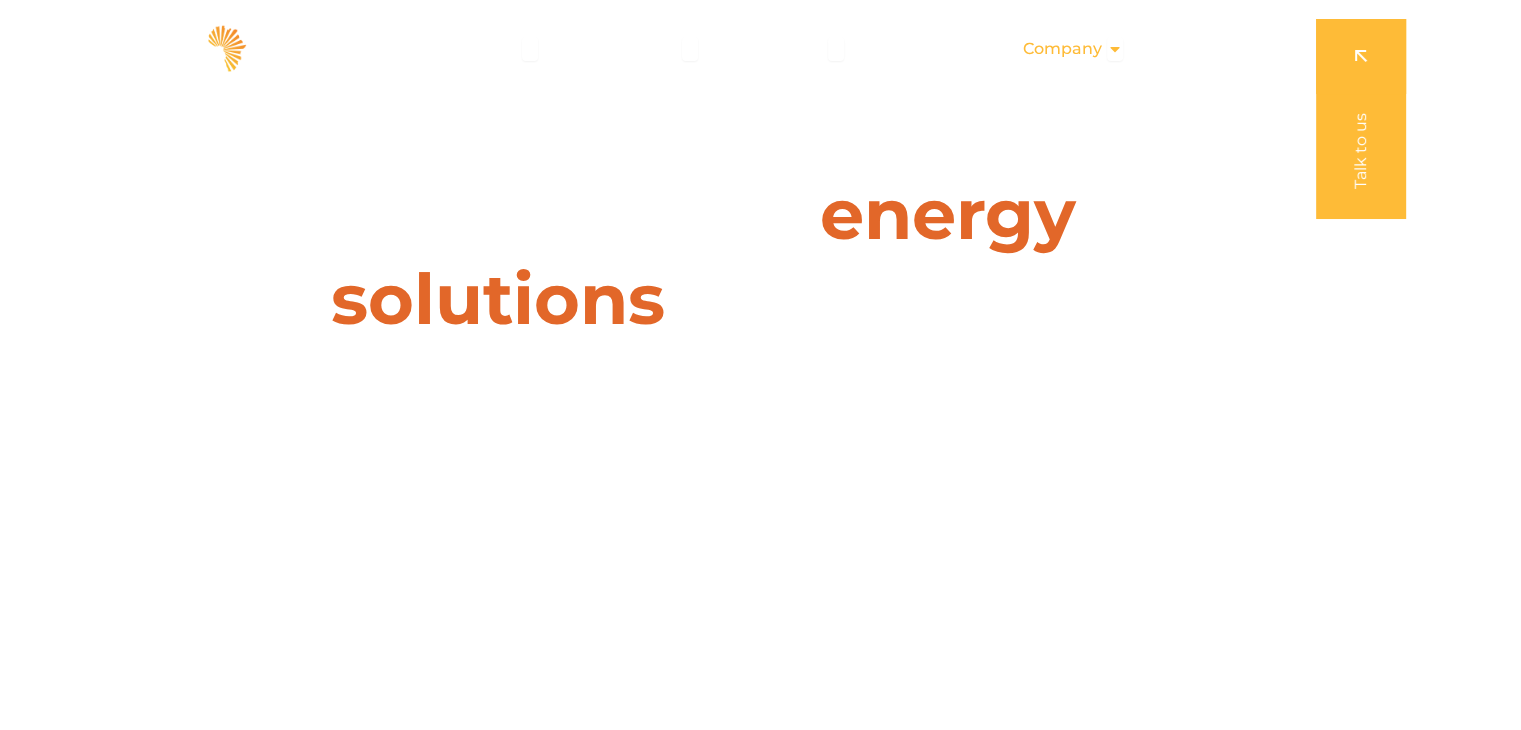click at bounding box center (1115, 49) 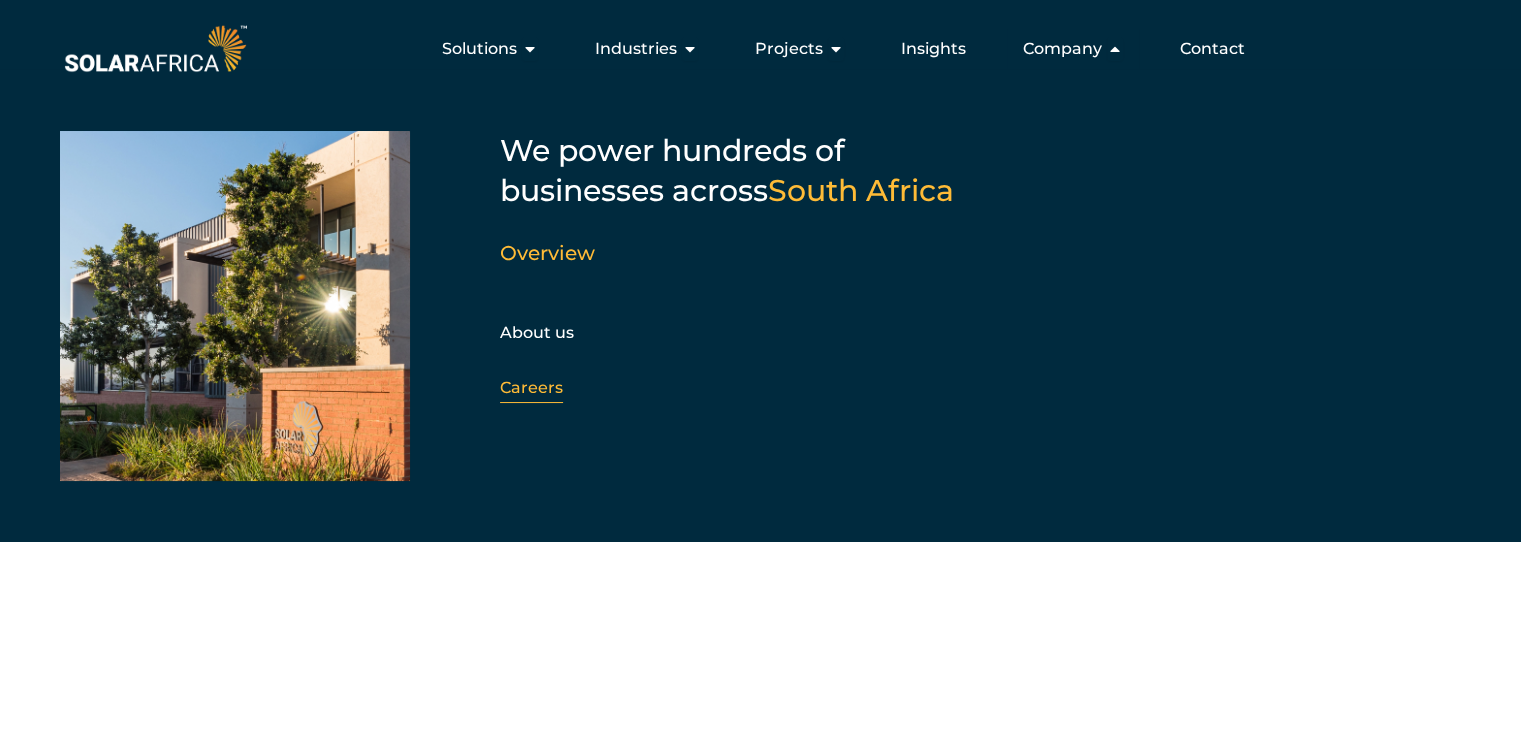 click on "Careers" at bounding box center [531, 387] 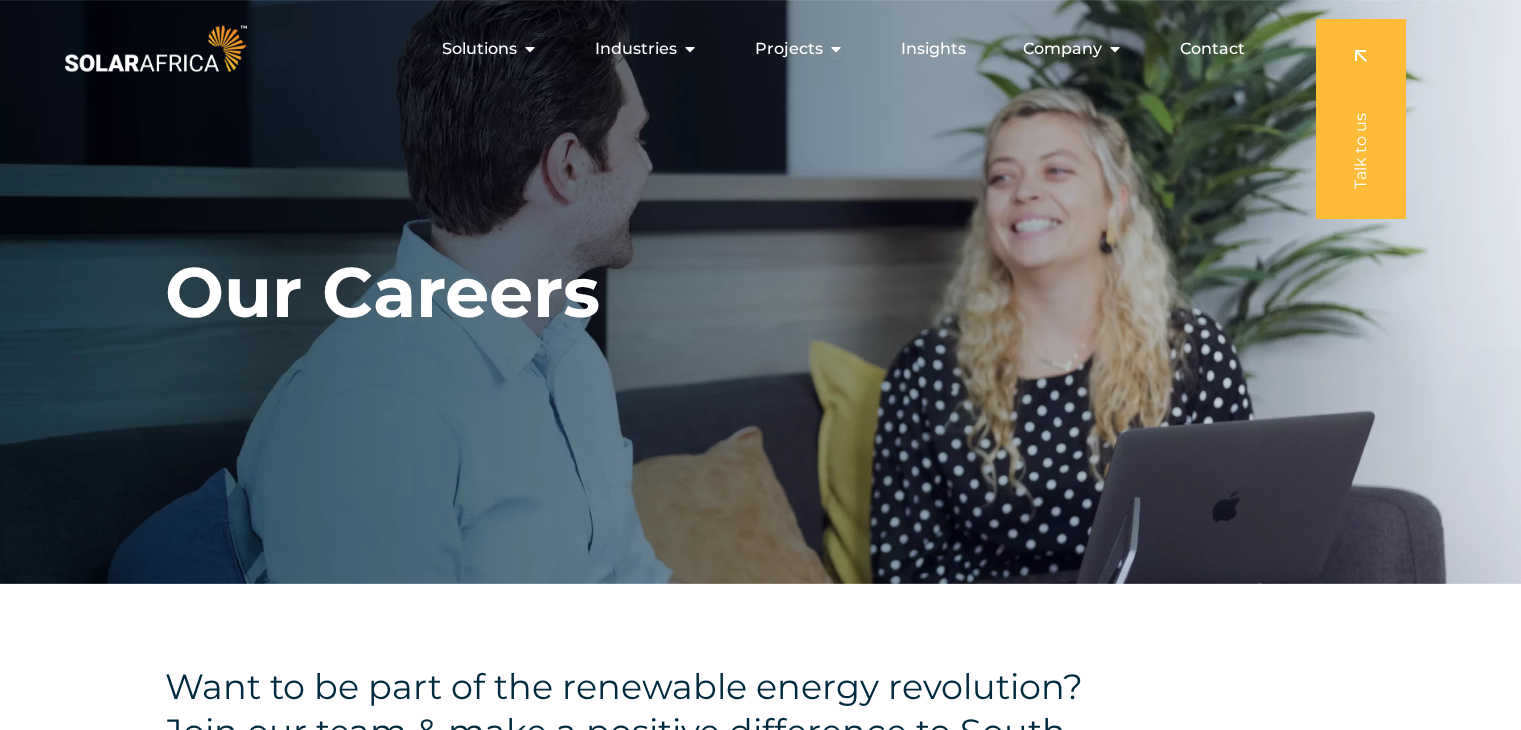 scroll, scrollTop: 0, scrollLeft: 0, axis: both 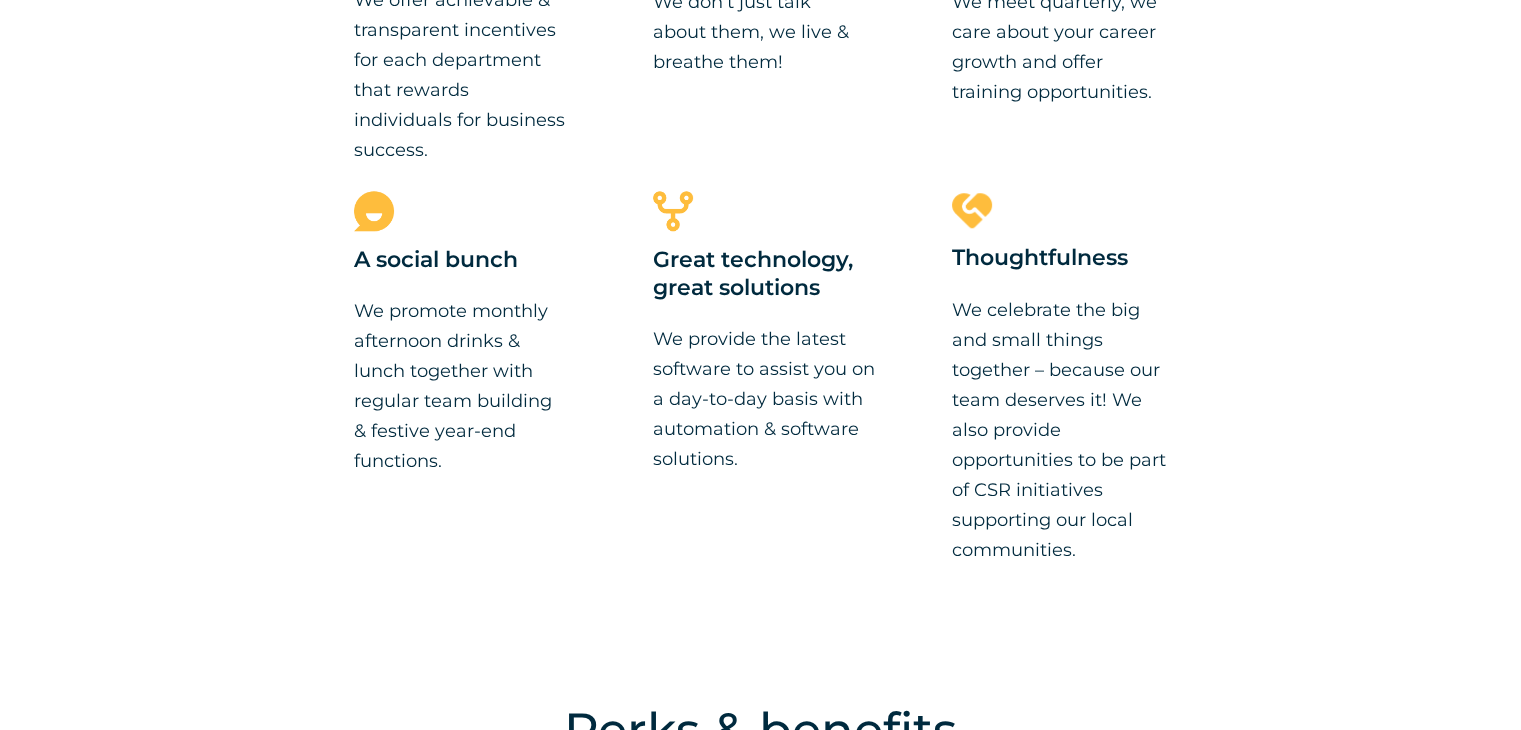 drag, startPoint x: 1068, startPoint y: 20, endPoint x: 652, endPoint y: 152, distance: 436.44016 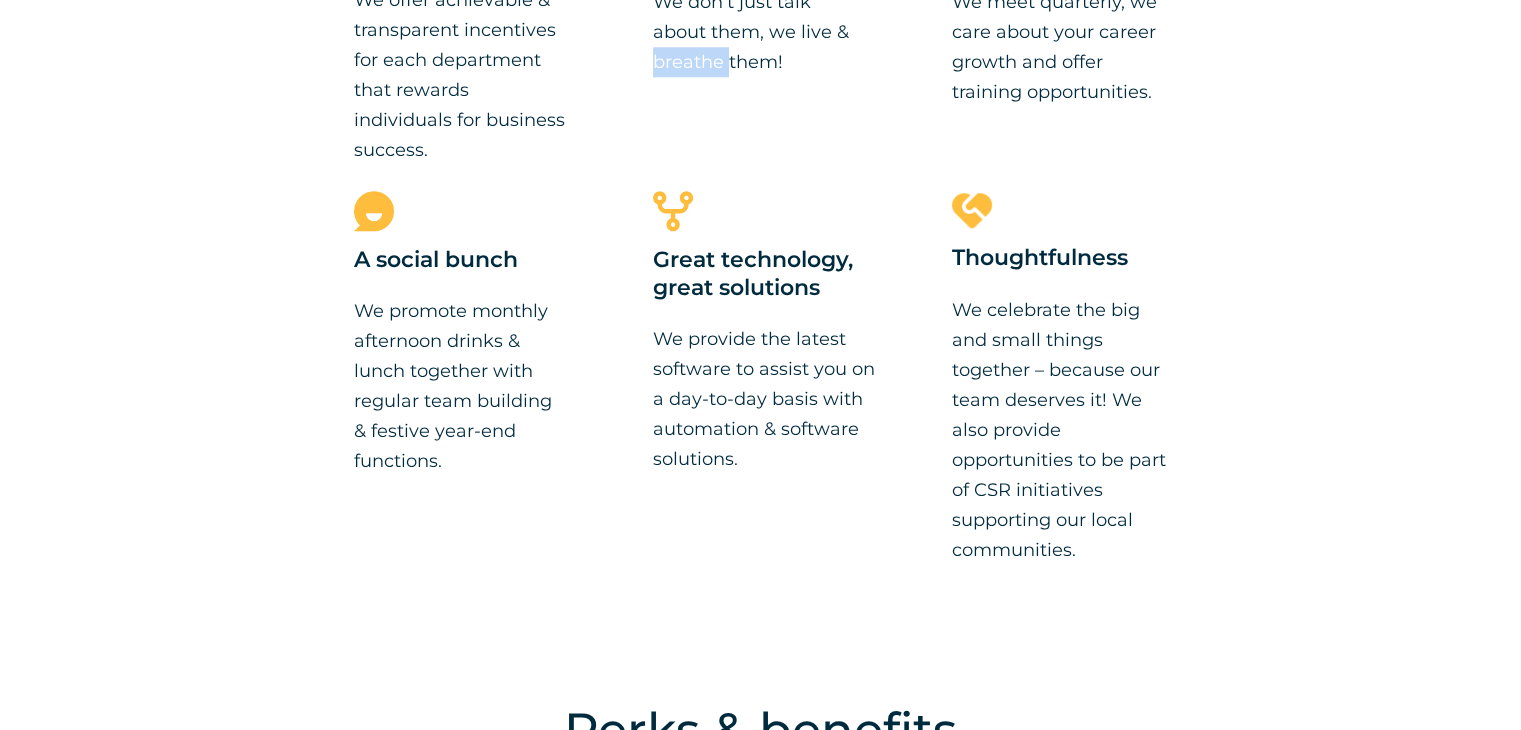 click on "We are true to our core values We don’t just talk about them, we live & breathe them!" at bounding box center (760, 8) 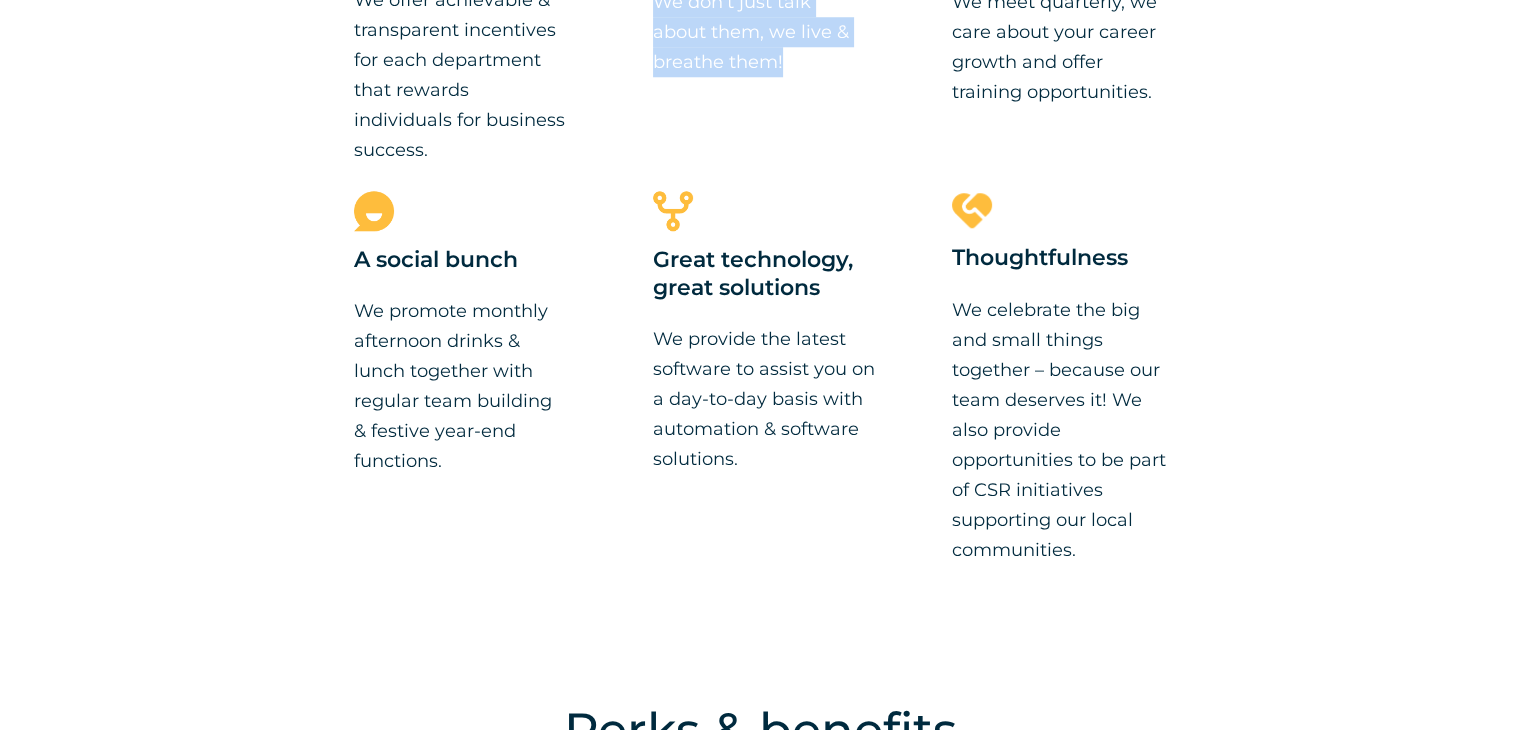 click on "We are true to our core values We don’t just talk about them, we live & breathe them!" at bounding box center (760, 8) 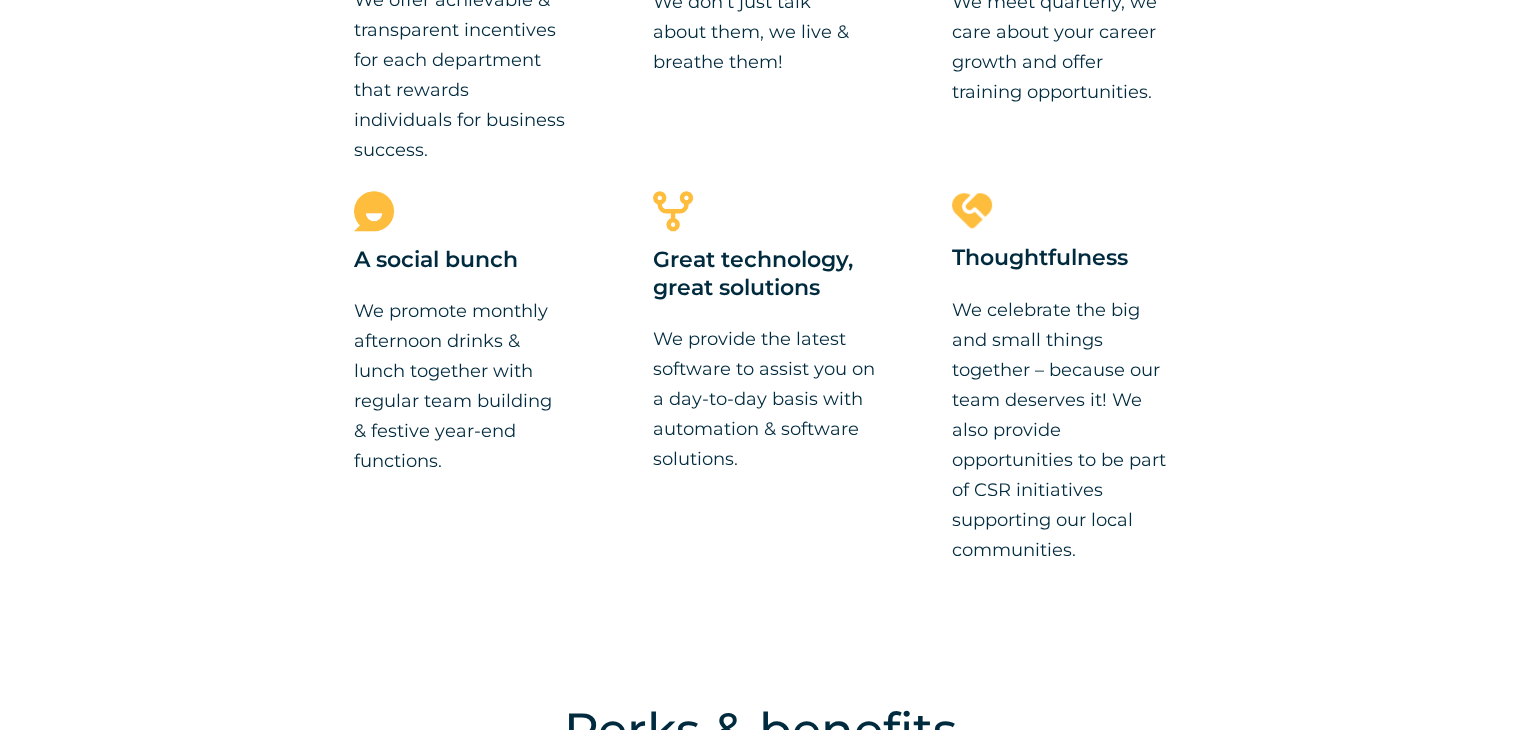 click on "Why work for  SolarAfrica?
Transparent incentive plans We offer achievable & transparent incentives for each department that rewards individuals for business success.
We are true to our core values We don’t just talk about them, we live & breathe them!
Our people are our business We meet quarterly, we care about your career growth and offer training opportunities.
A social bunch We promote monthly afternoon drinks & lunch together with regular team building & festive year-end functions.
Great technology, great solutions We provide the latest software to assist you on a day-to-day basis with automation & software solutions.
Thoughtfulness" at bounding box center (760, 141) 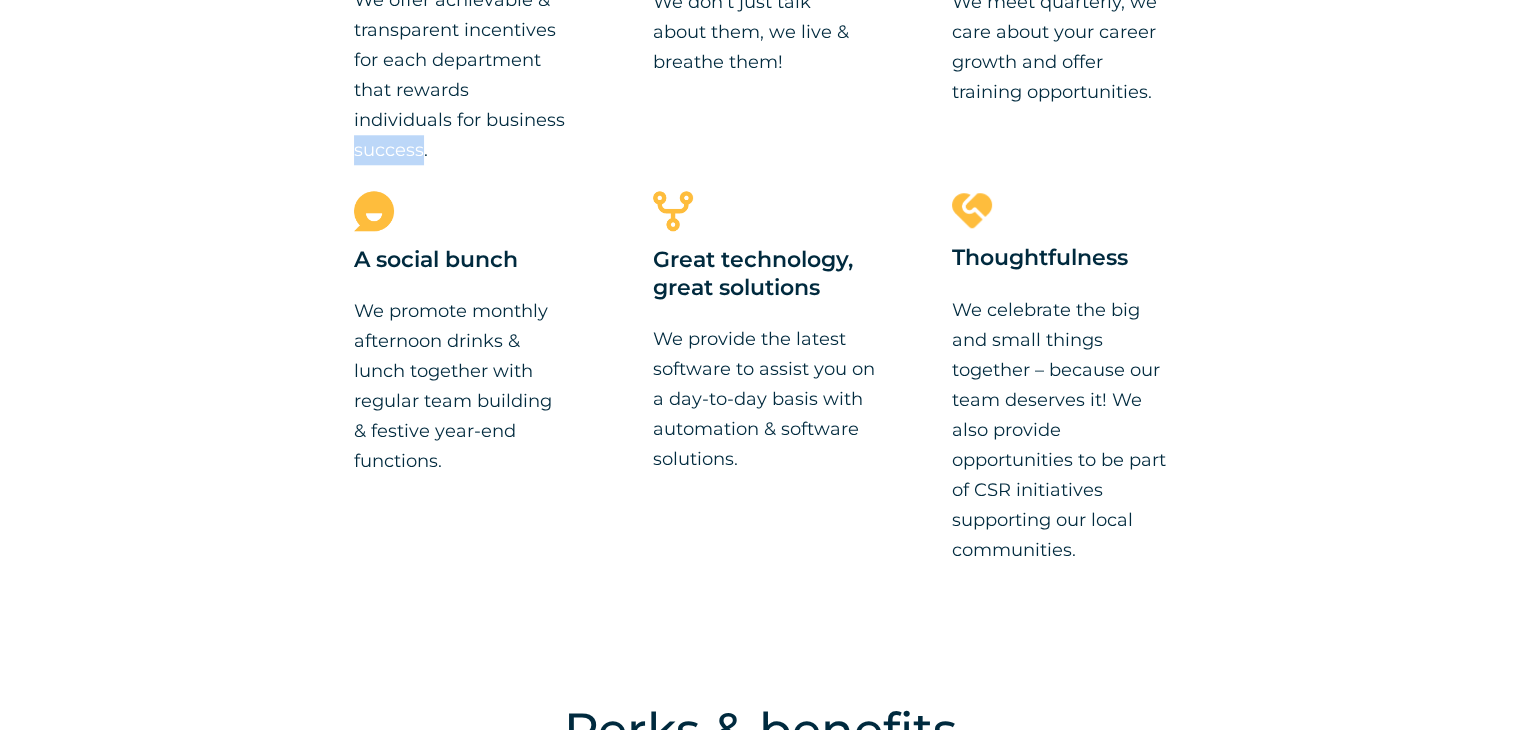click on "Why work for  SolarAfrica?
Transparent incentive plans We offer achievable & transparent incentives for each department that rewards individuals for business success.
We are true to our core values We don’t just talk about them, we live & breathe them!
Our people are our business We meet quarterly, we care about your career growth and offer training opportunities.
A social bunch We promote monthly afternoon drinks & lunch together with regular team building & festive year-end functions.
Great technology, great solutions We provide the latest software to assist you on a day-to-day basis with automation & software solutions.
Thoughtfulness" at bounding box center [760, 141] 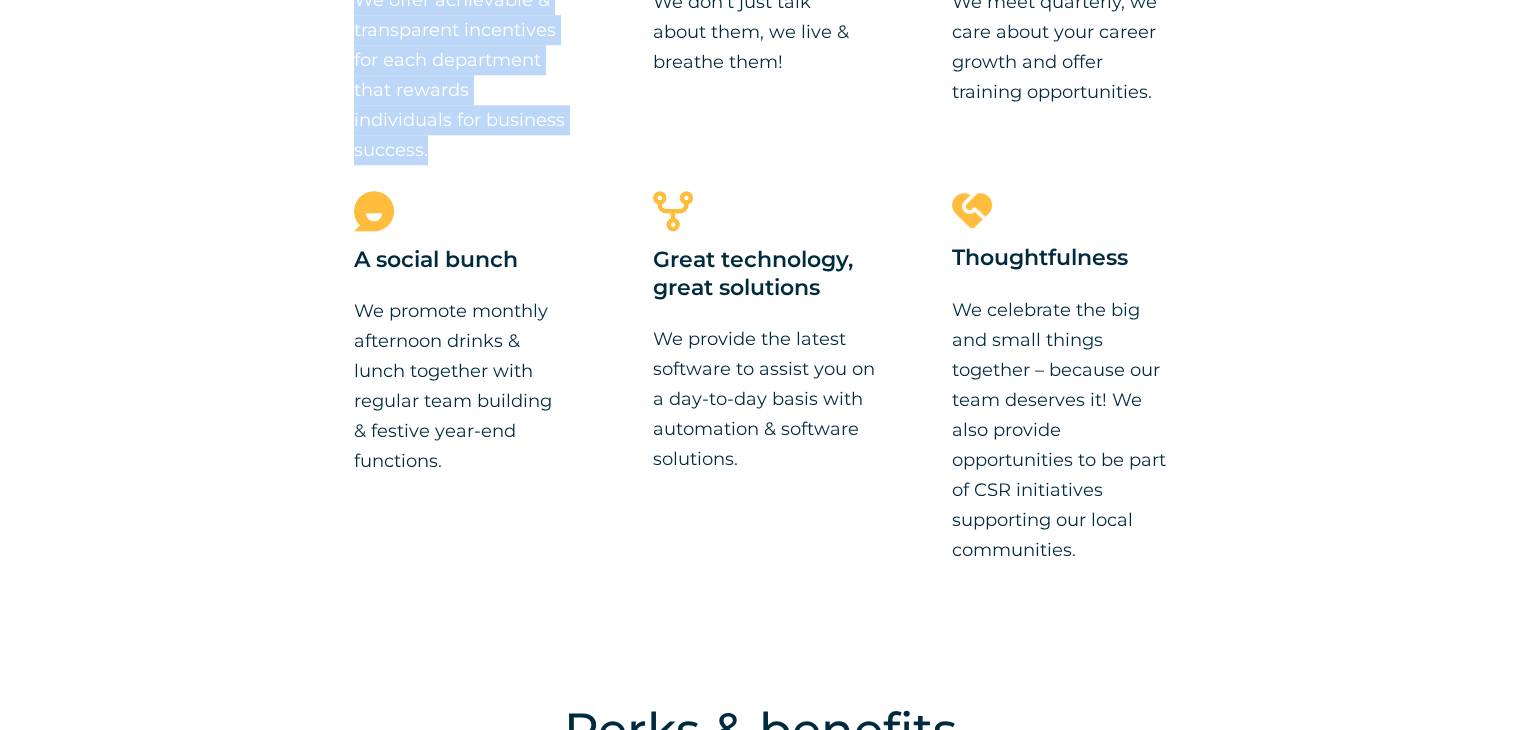 click on "Why work for  SolarAfrica?
Transparent incentive plans We offer achievable & transparent incentives for each department that rewards individuals for business success.
We are true to our core values We don’t just talk about them, we live & breathe them!
Our people are our business We meet quarterly, we care about your career growth and offer training opportunities.
A social bunch We promote monthly afternoon drinks & lunch together with regular team building & festive year-end functions.
Great technology, great solutions We provide the latest software to assist you on a day-to-day basis with automation & software solutions.
Thoughtfulness" at bounding box center [760, 141] 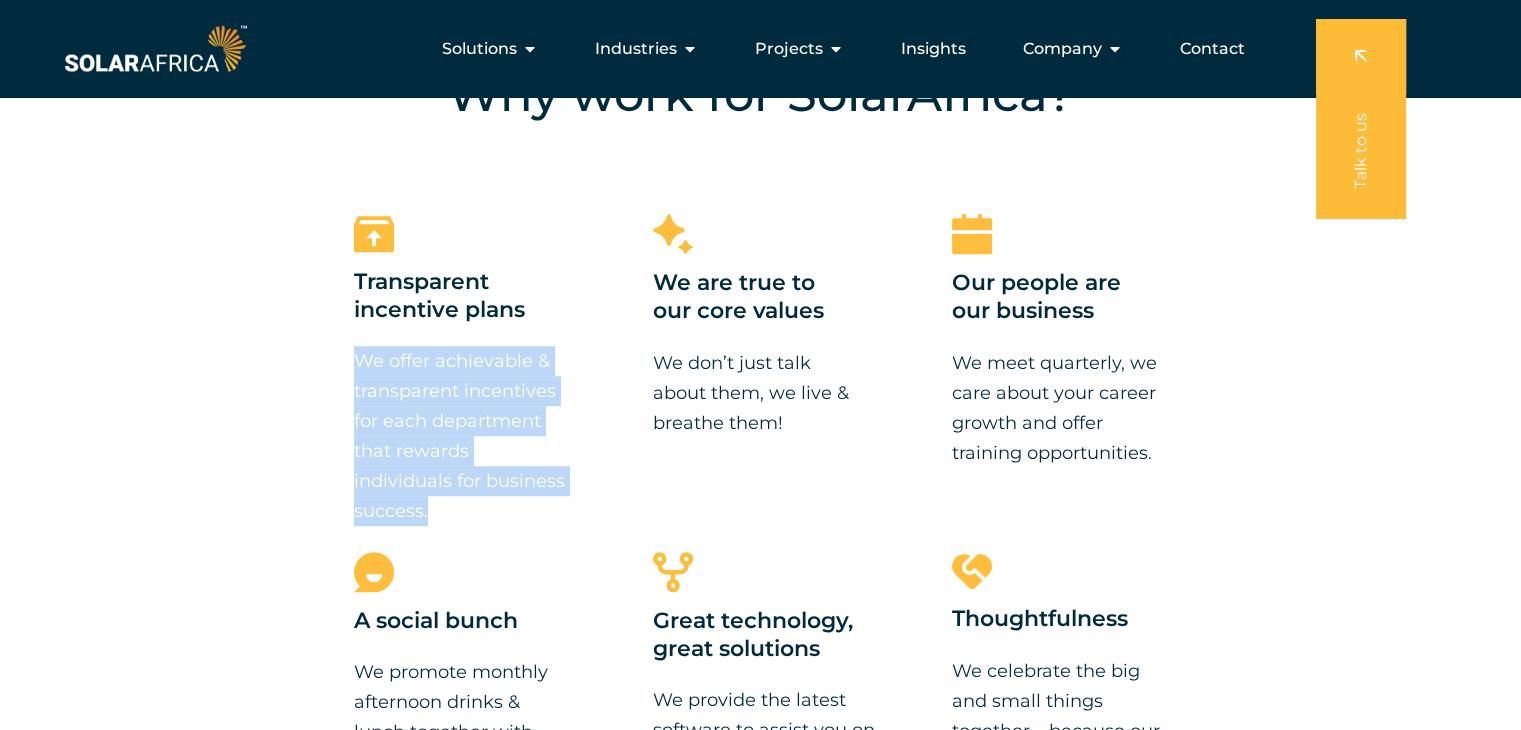 scroll, scrollTop: 1519, scrollLeft: 0, axis: vertical 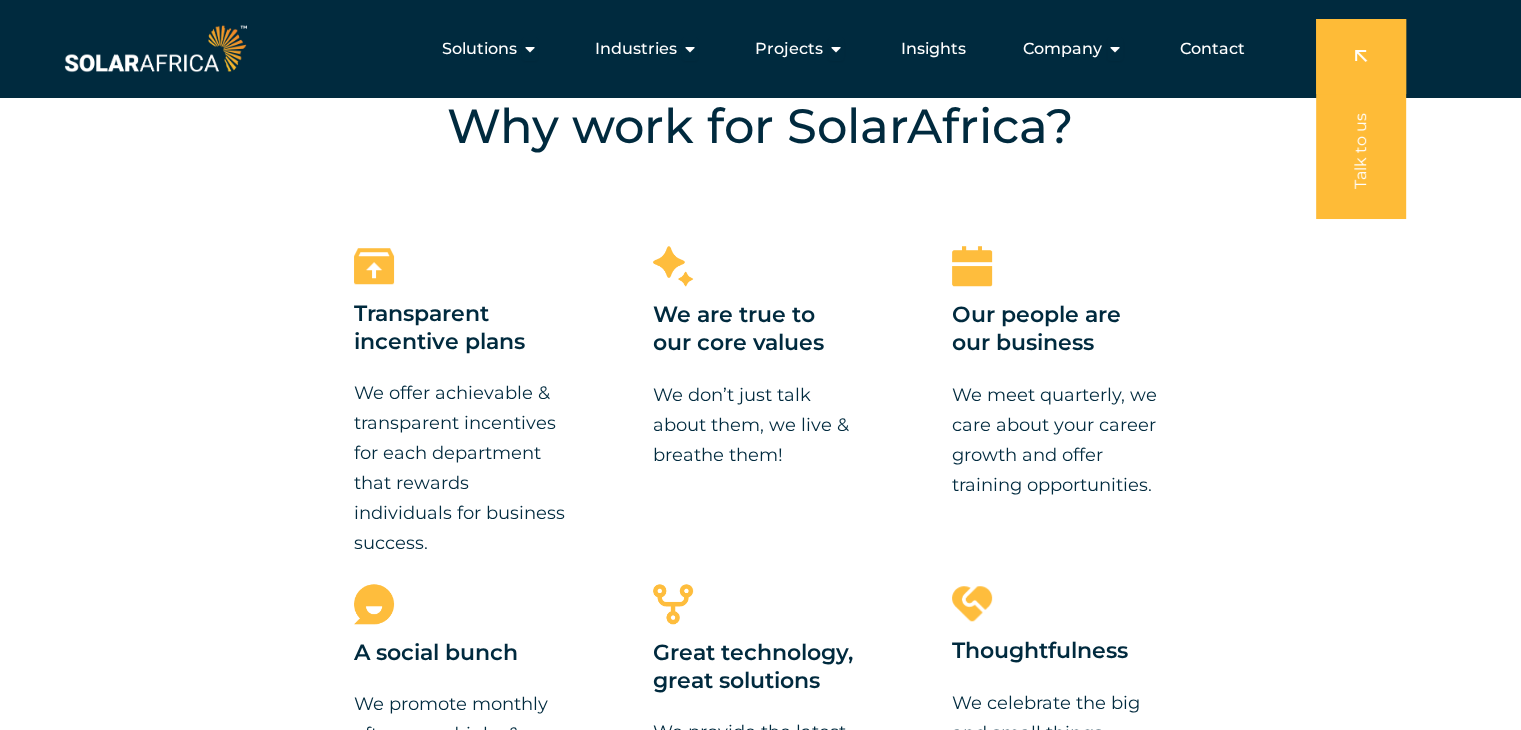 click on "Why work for  SolarAfrica?
Transparent incentive plans We offer achievable & transparent incentives for each department that rewards individuals for business success.
We are true to our core values We don’t just talk about them, we live & breathe them!
Our people are our business We meet quarterly, we care about your career growth and offer training opportunities.
A social bunch We promote monthly afternoon drinks & lunch together with regular team building & festive year-end functions.
Great technology, great solutions We provide the latest software to assist you on a day-to-day basis with automation & software solutions.
Thoughtfulness" at bounding box center (760, 534) 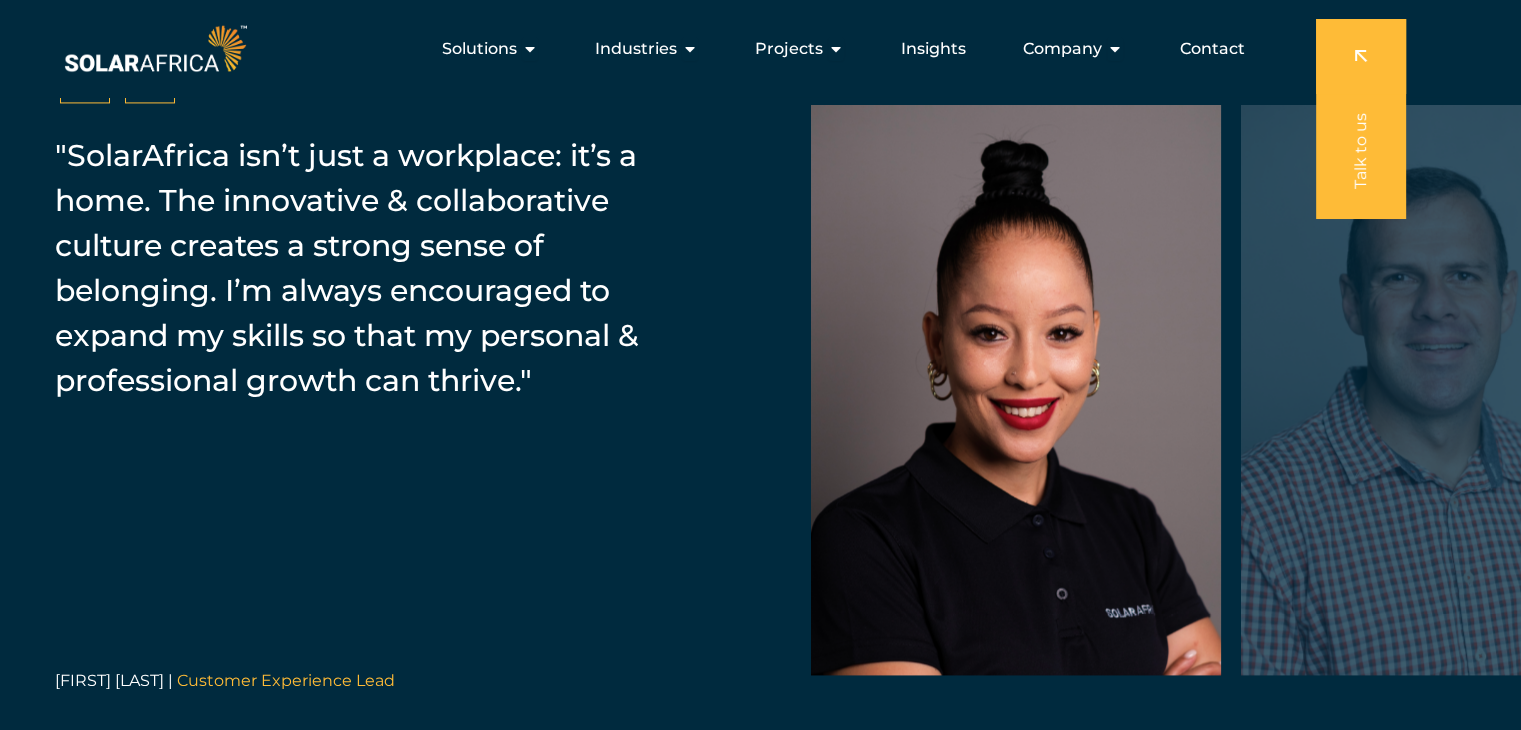scroll, scrollTop: 3078, scrollLeft: 0, axis: vertical 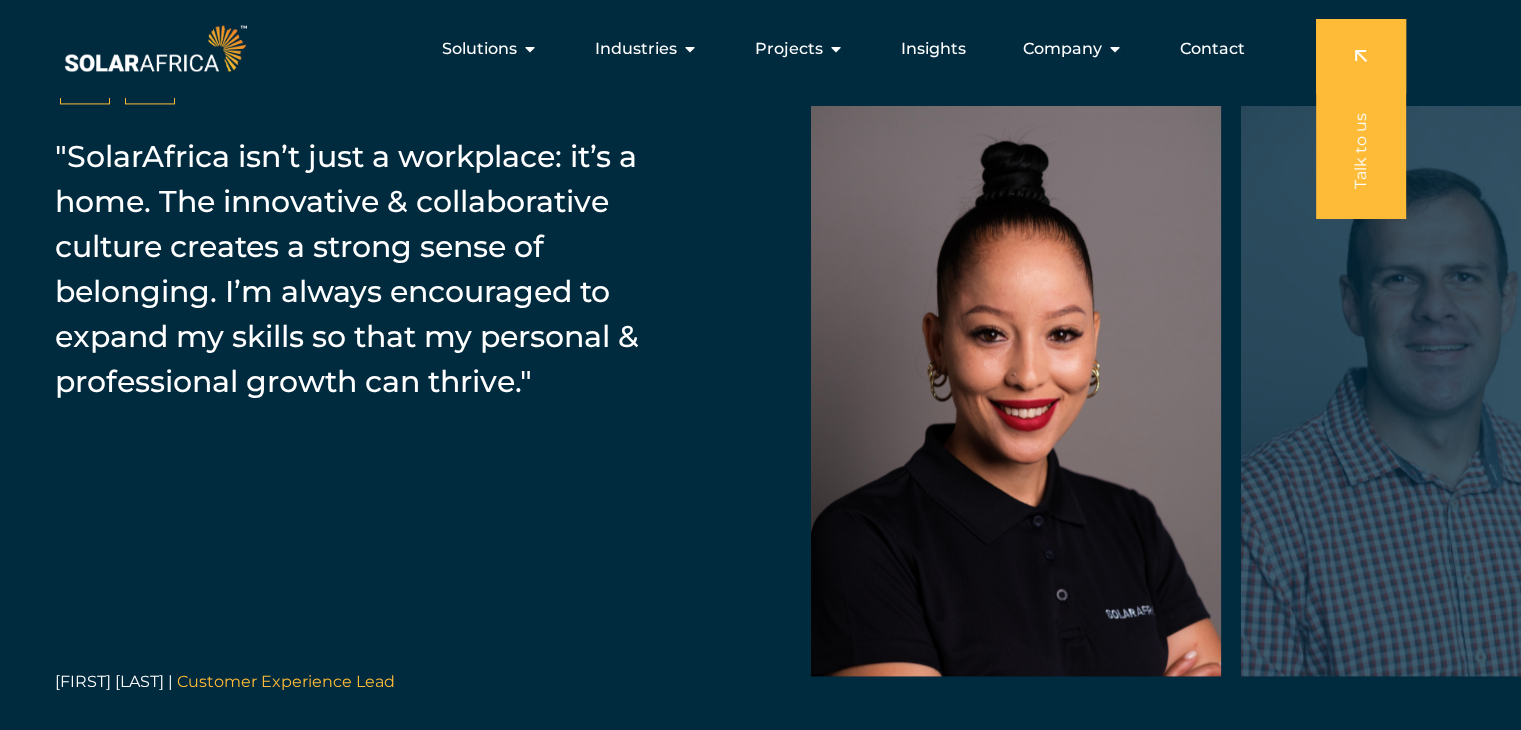 click at bounding box center (1016, 391) 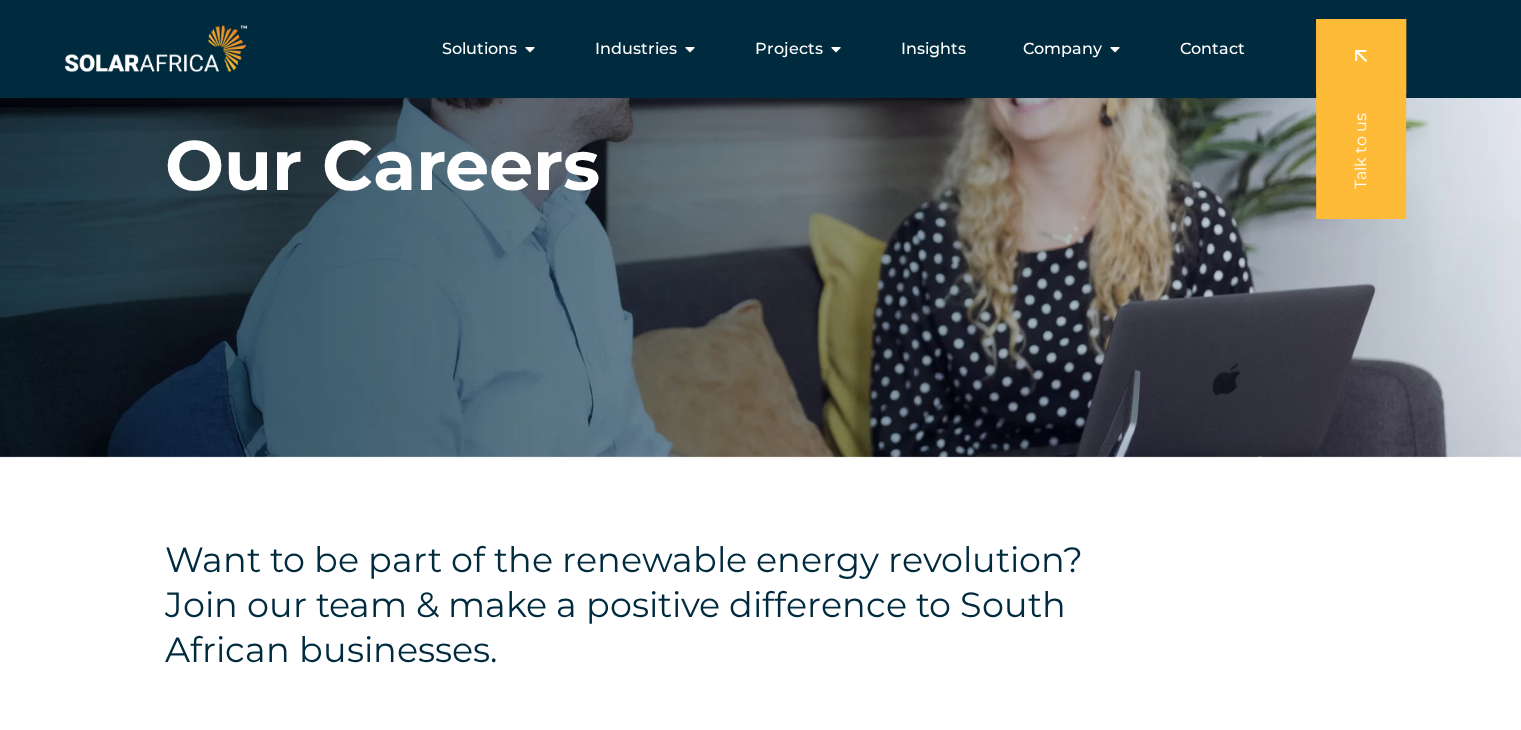 scroll, scrollTop: 64, scrollLeft: 0, axis: vertical 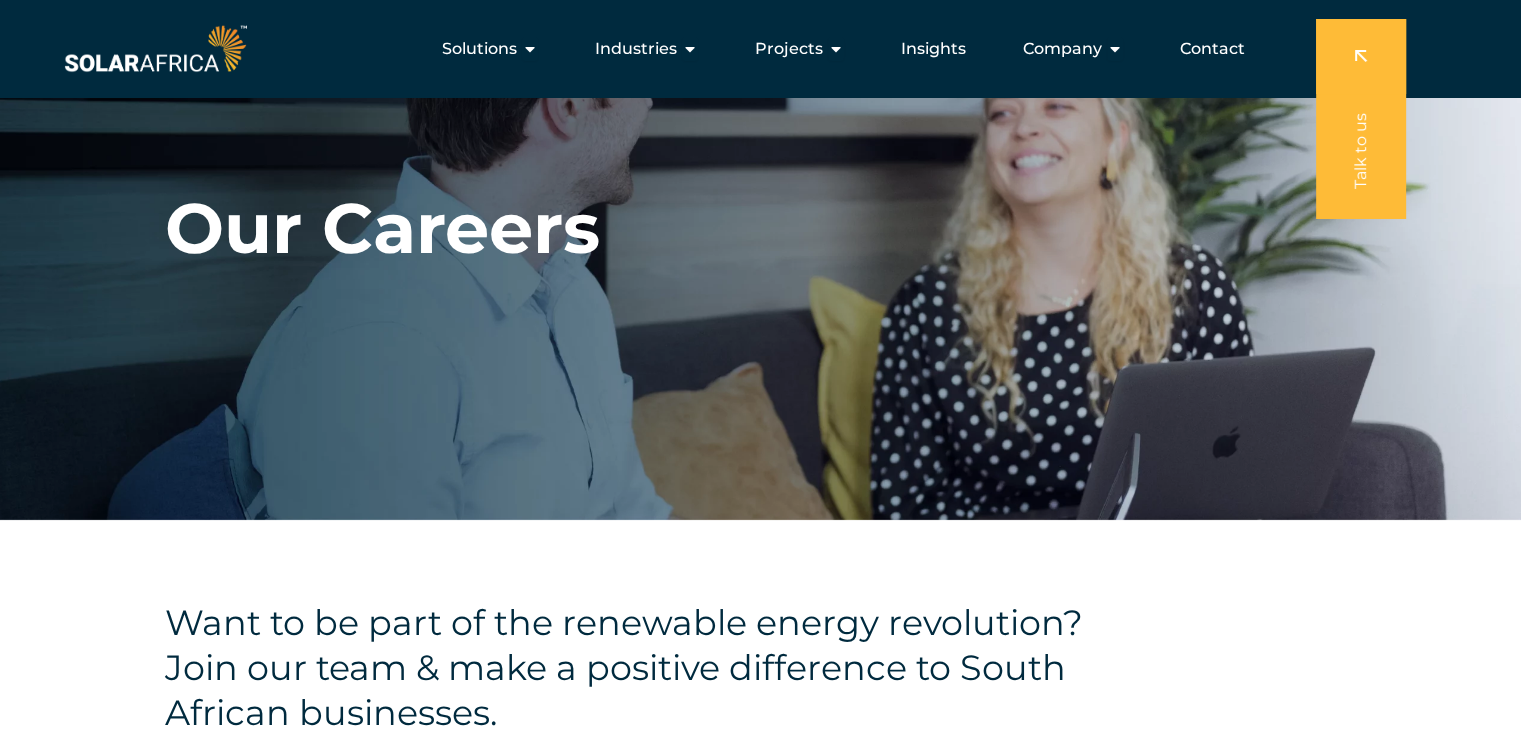 drag, startPoint x: 1361, startPoint y: 0, endPoint x: 364, endPoint y: 63, distance: 998.98846 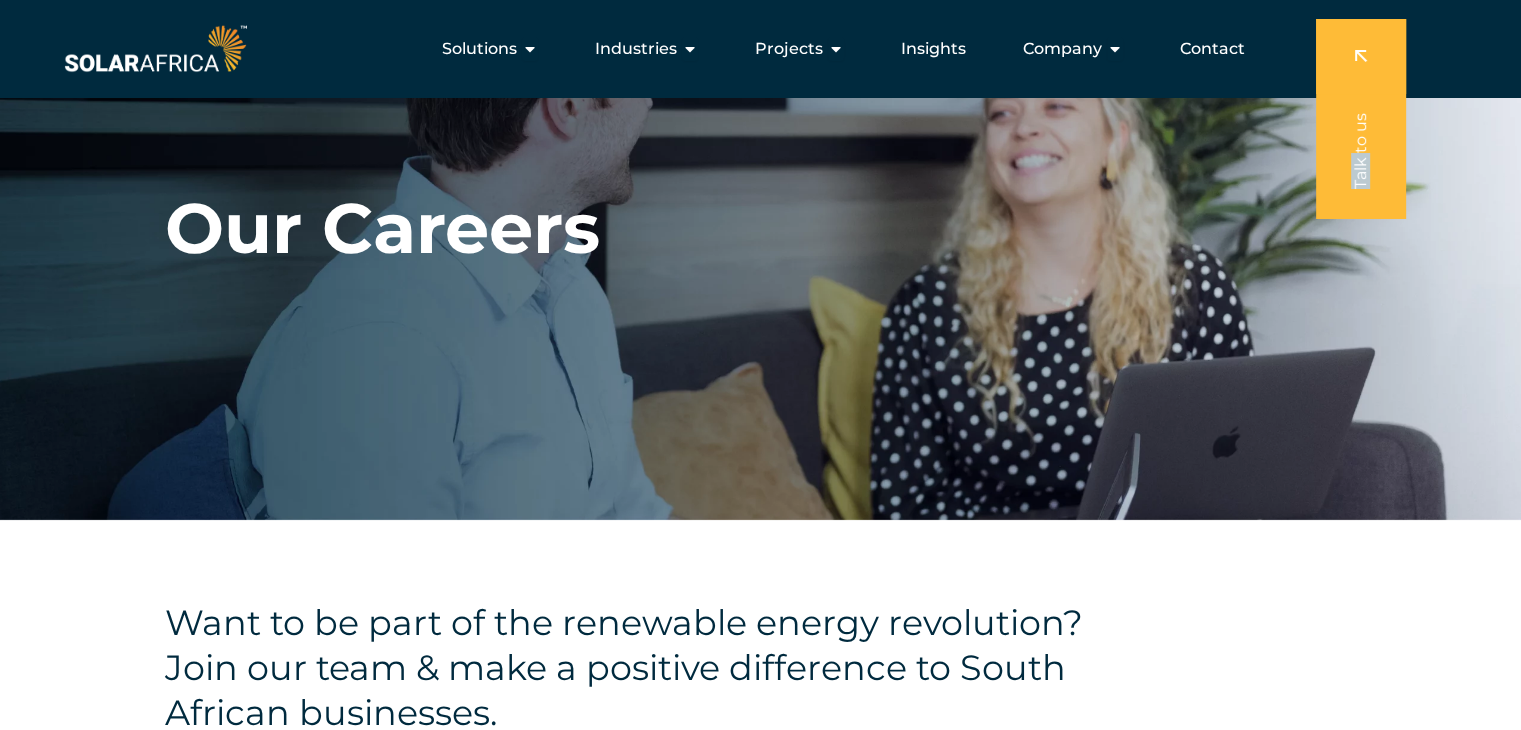 click on "Solutions
Close Solutions
Open Solutions
Pick your solution
Solar Energy
Wheeling
Battery Storage
Energy Trading
Gas-to-power
Biogas
Renewable Energy Certificates" at bounding box center [756, 49] 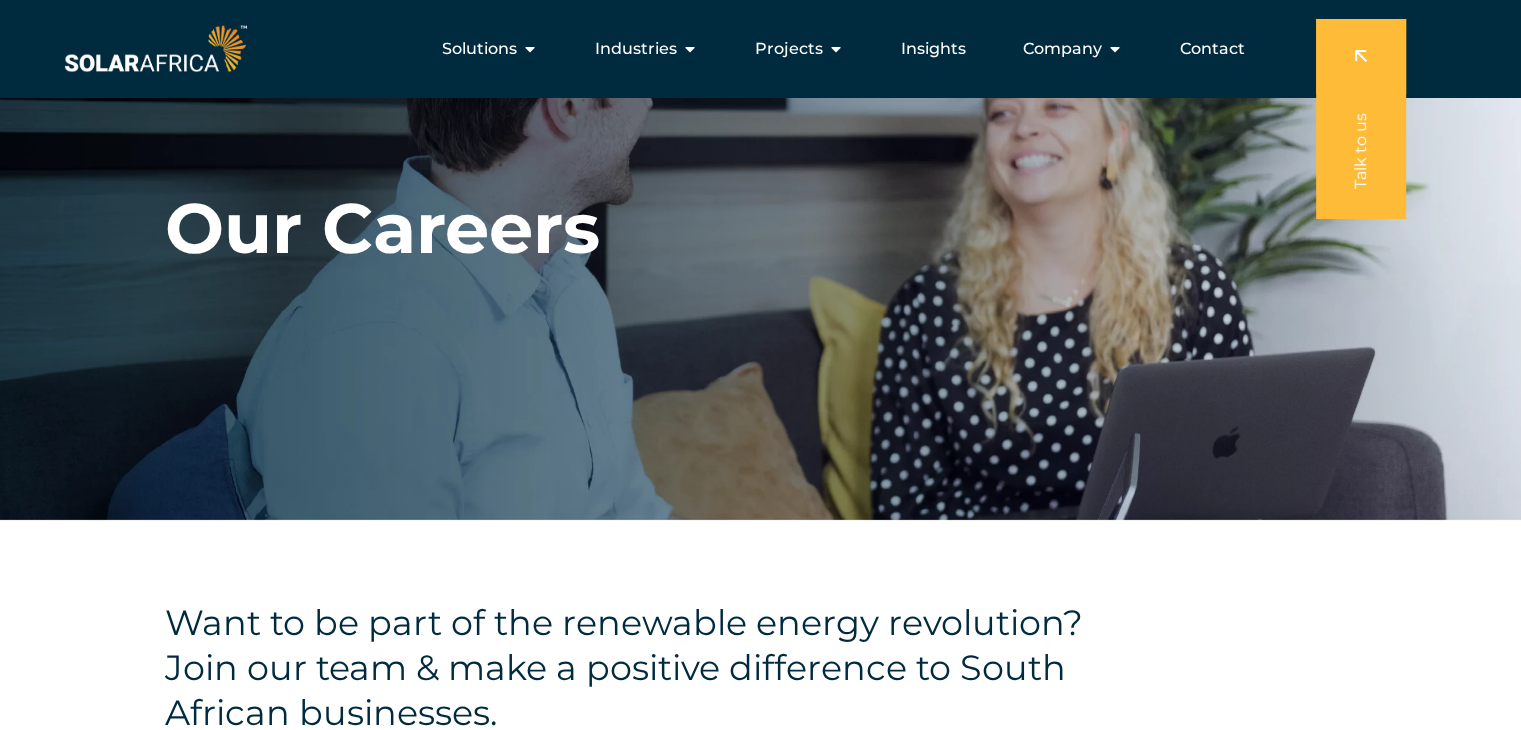 click on "Our Careers" at bounding box center (382, 228) 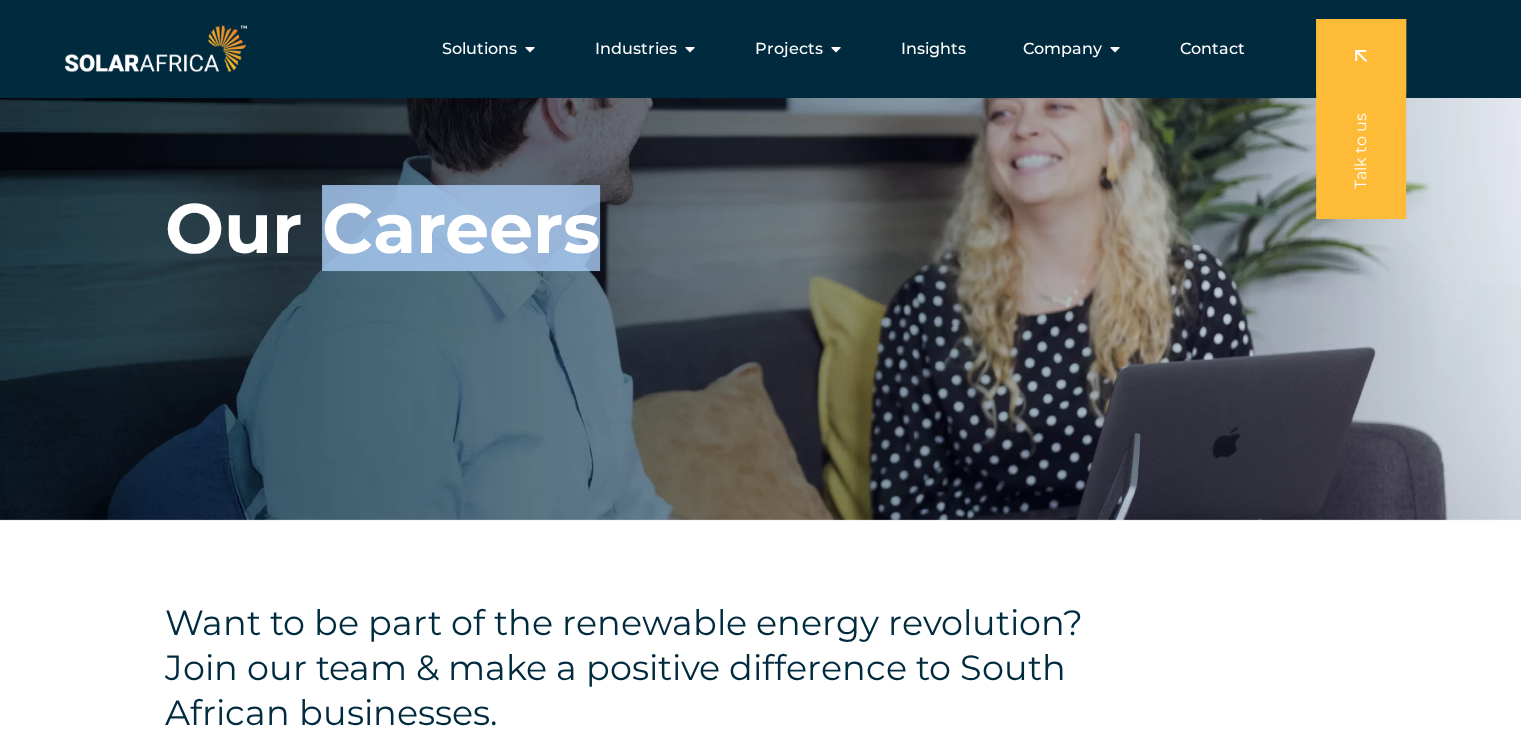 click on "Our Careers" at bounding box center [382, 228] 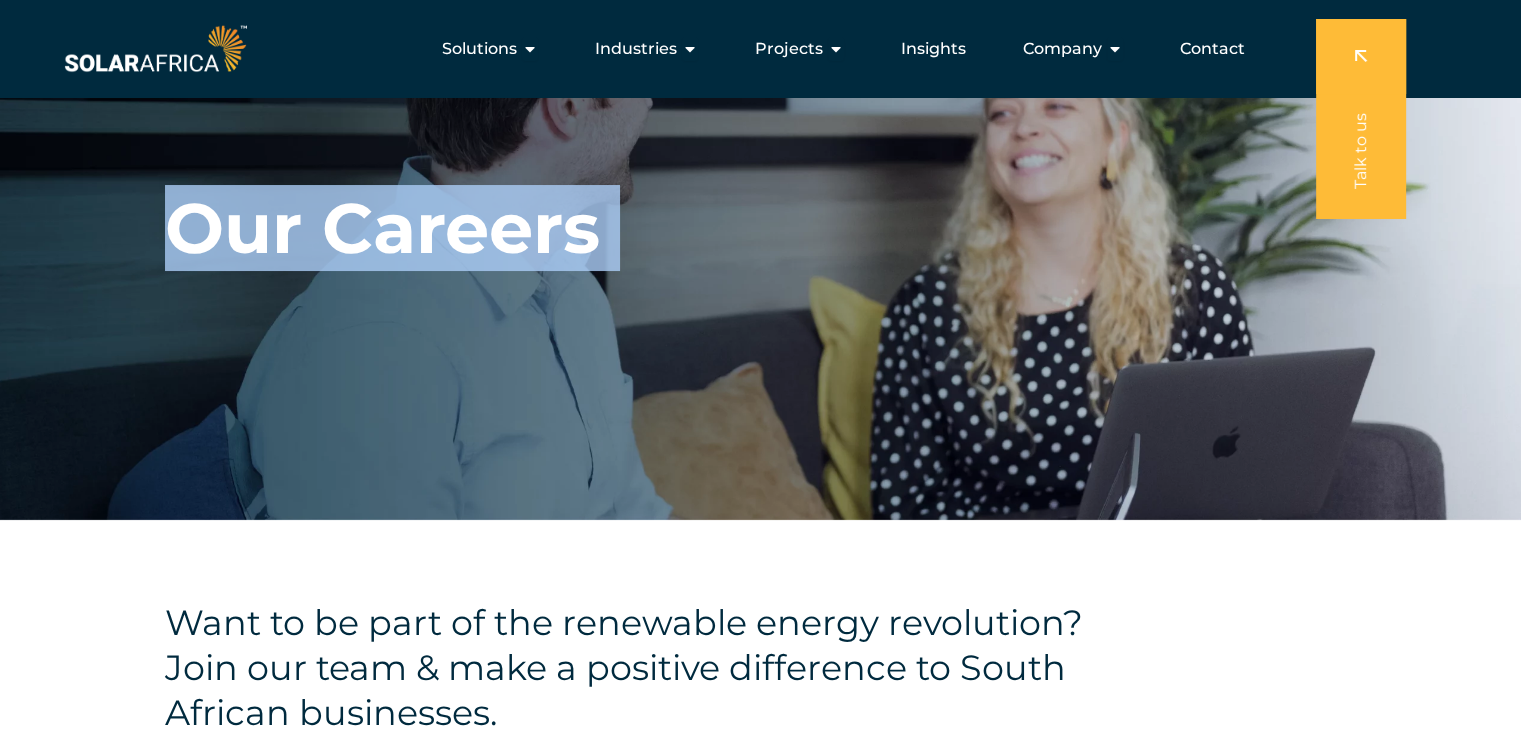 click on "Our Careers" at bounding box center (382, 228) 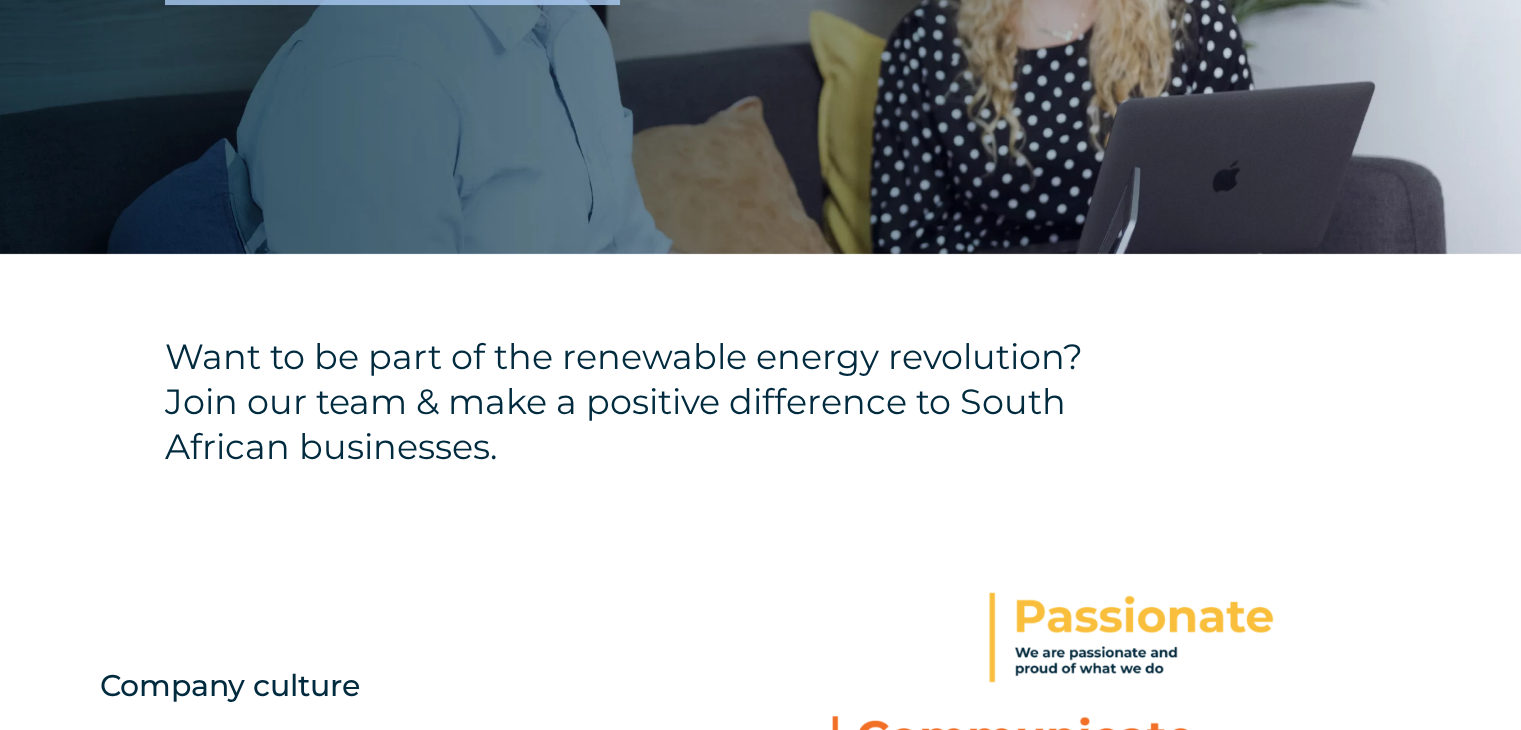 scroll, scrollTop: 363, scrollLeft: 0, axis: vertical 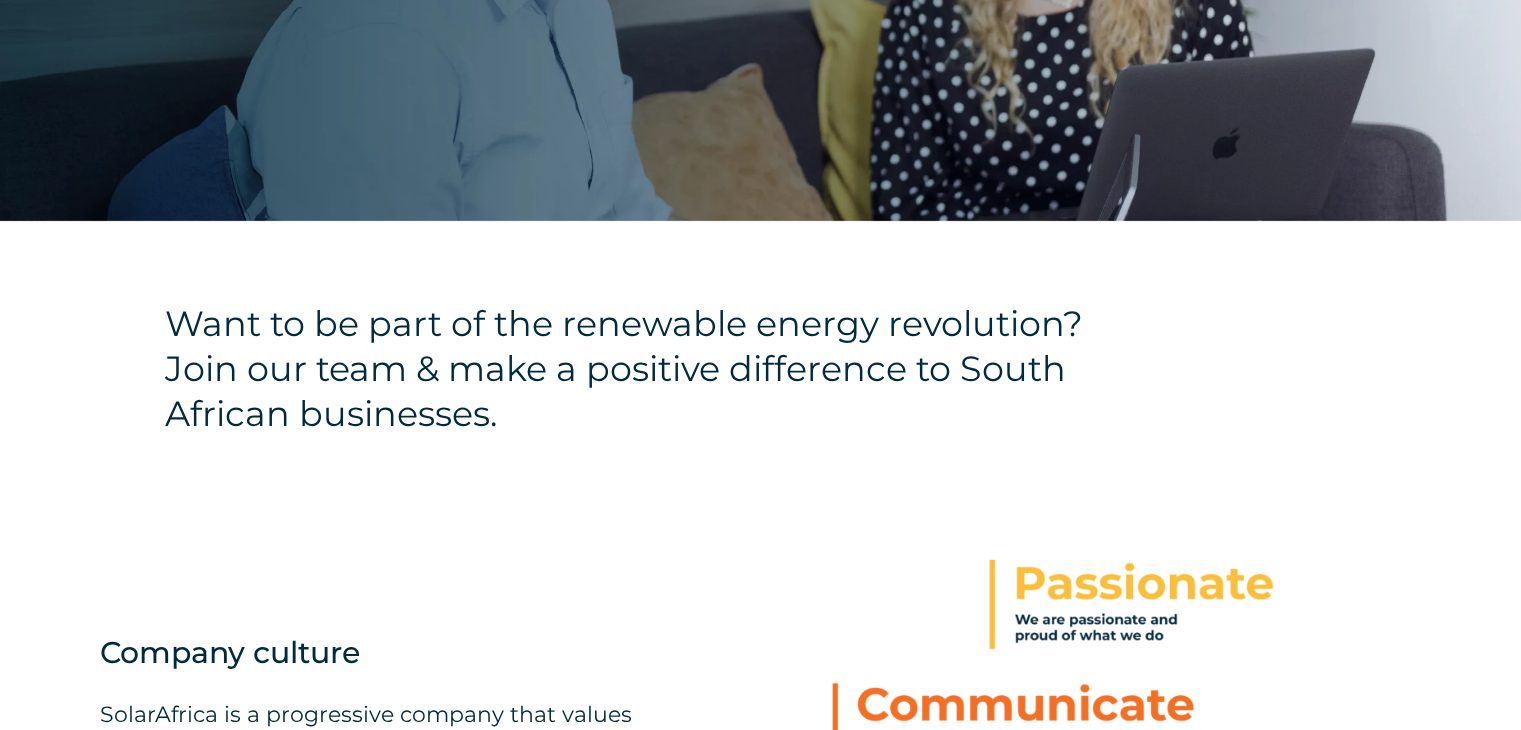 click on "Want to be part of the renewable energy revolution? Join our team & make a positive difference to South African businesses." at bounding box center (760, 374) 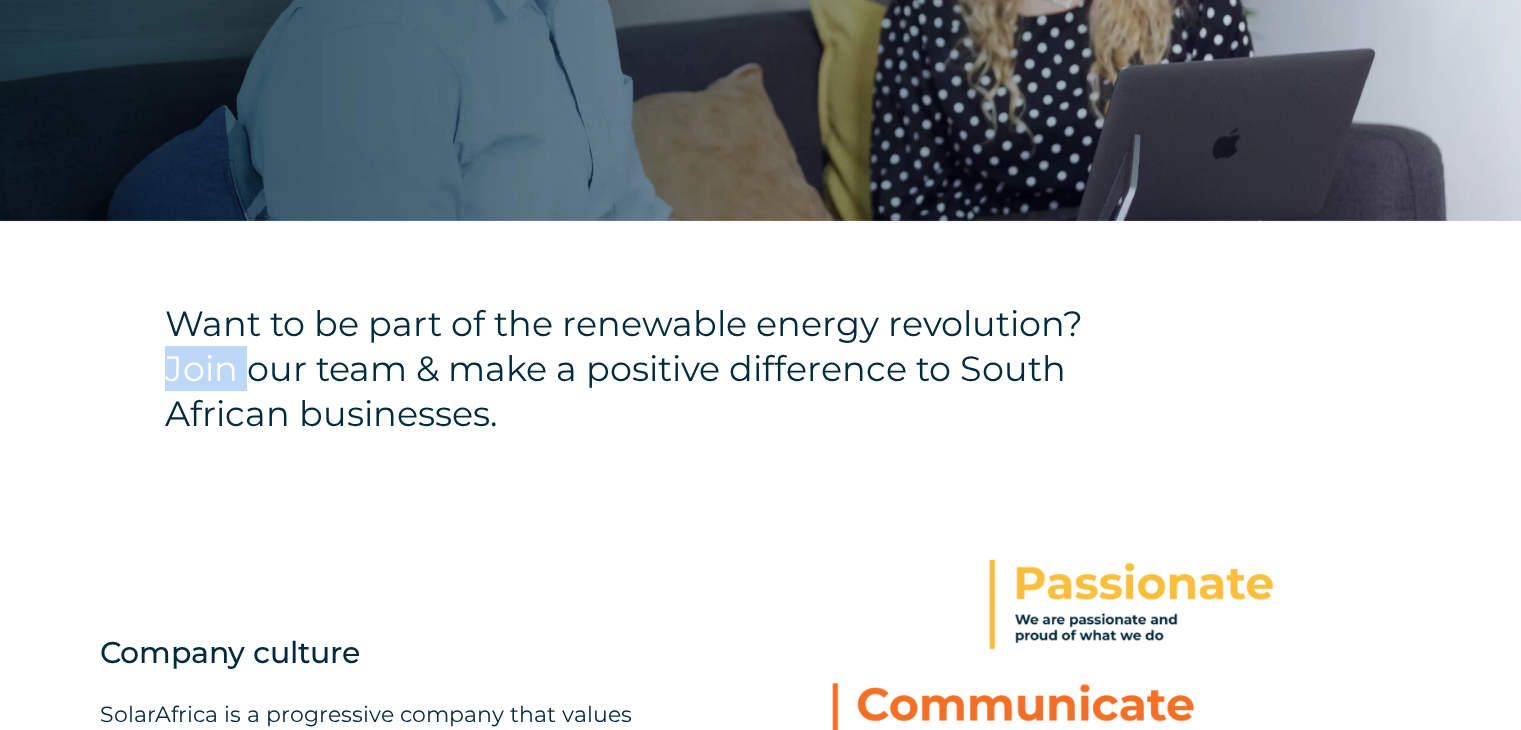 click on "Want to be part of the renewable energy revolution? Join our team & make a positive difference to South African businesses." at bounding box center (760, 374) 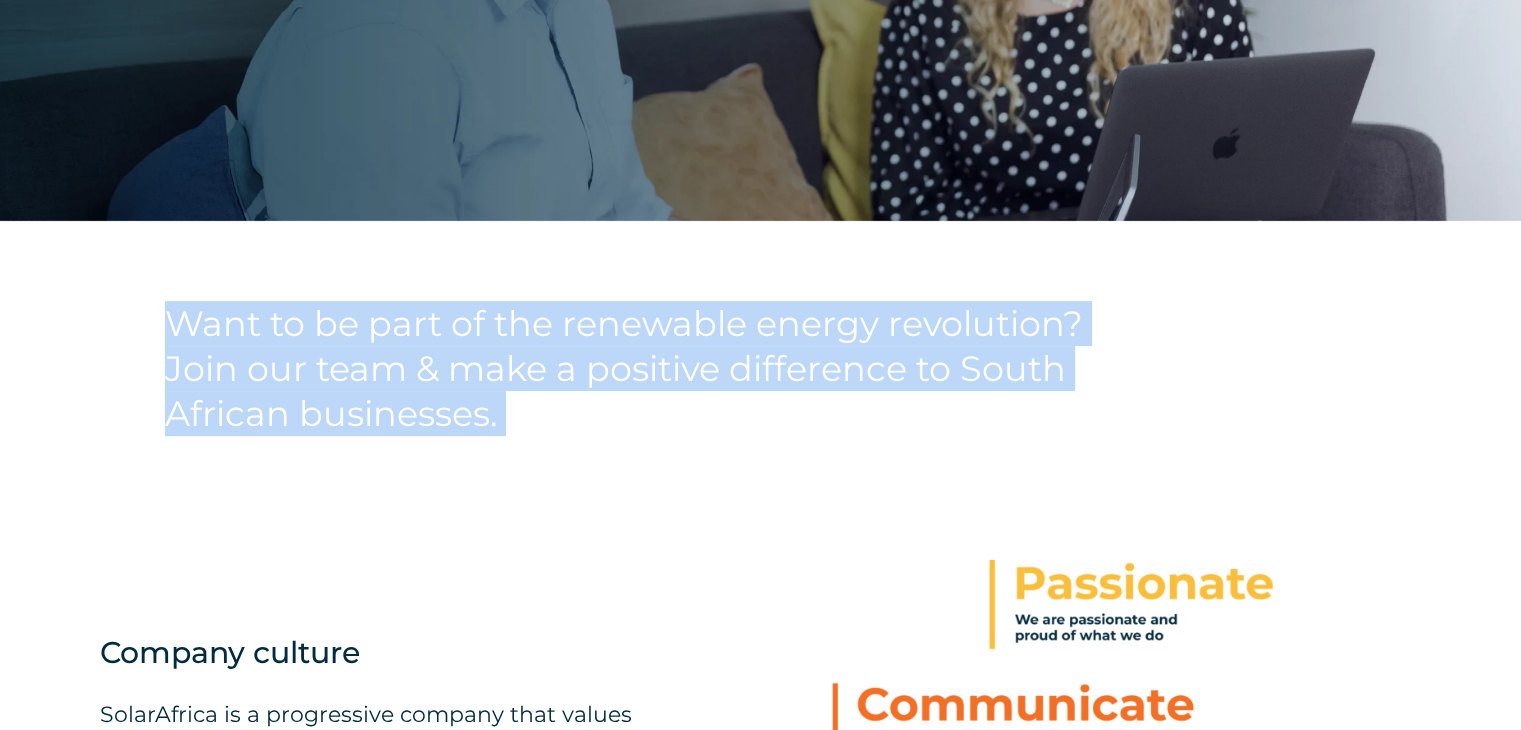 click on "Want to be part of the renewable energy revolution? Join our team & make a positive difference to South African businesses." at bounding box center (760, 374) 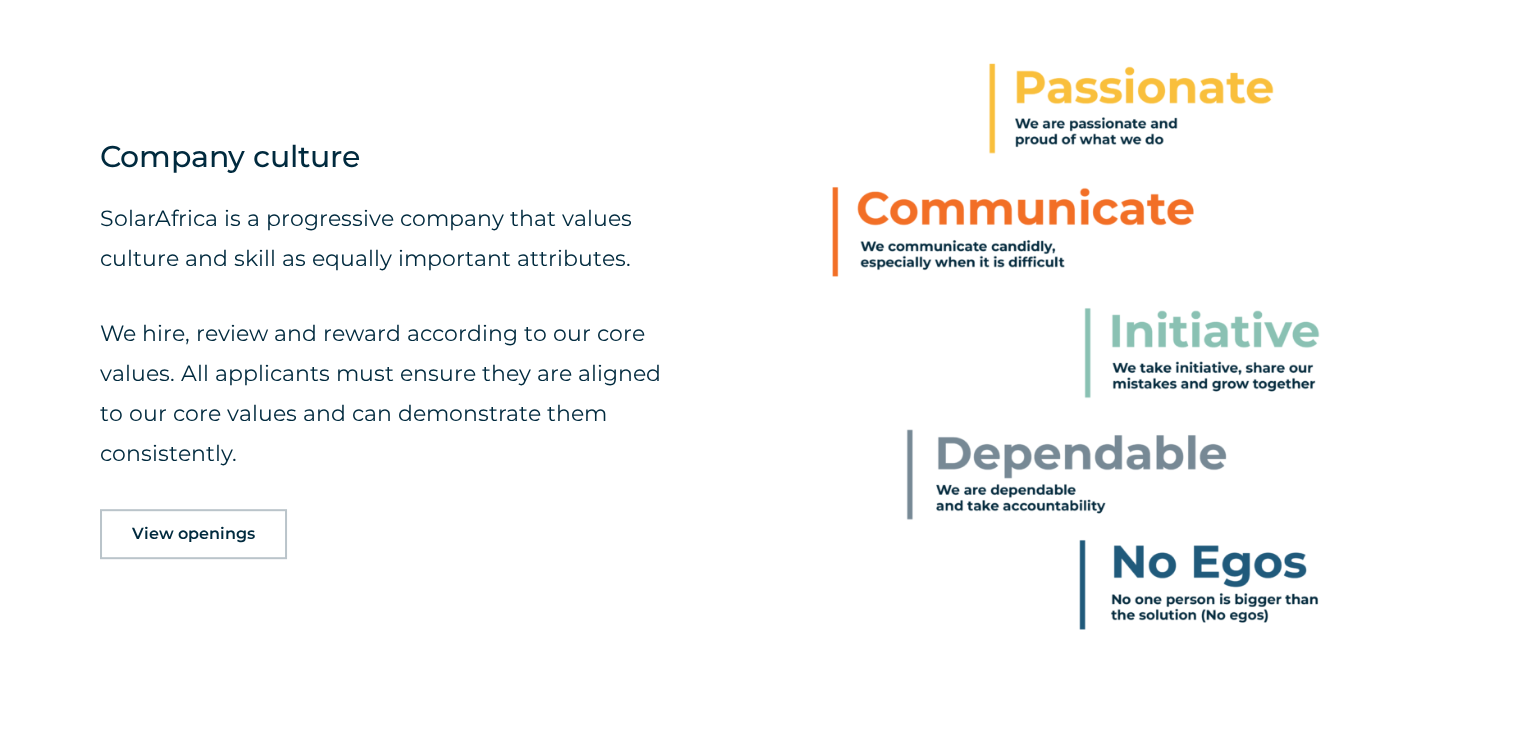scroll, scrollTop: 861, scrollLeft: 0, axis: vertical 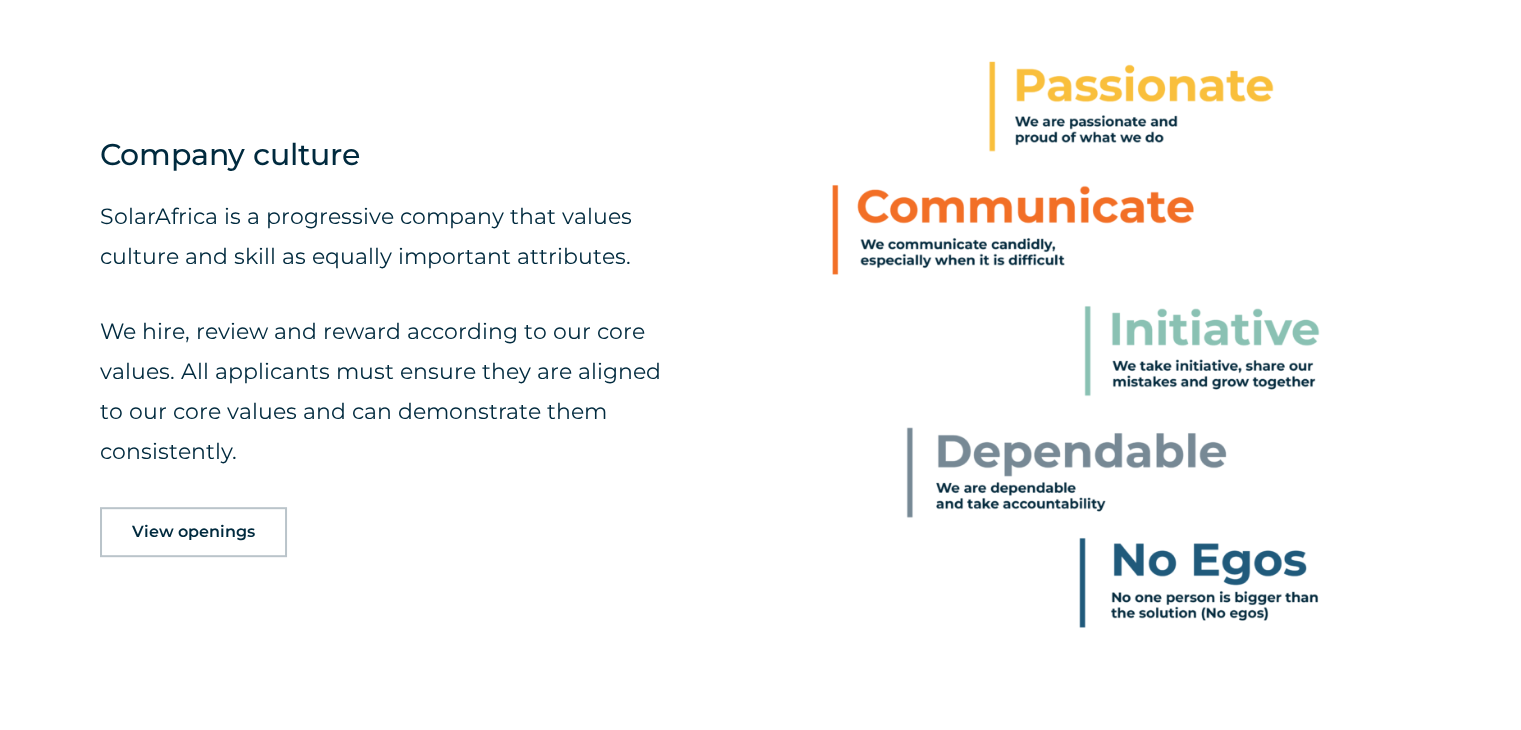 click on "View openings" at bounding box center (193, 532) 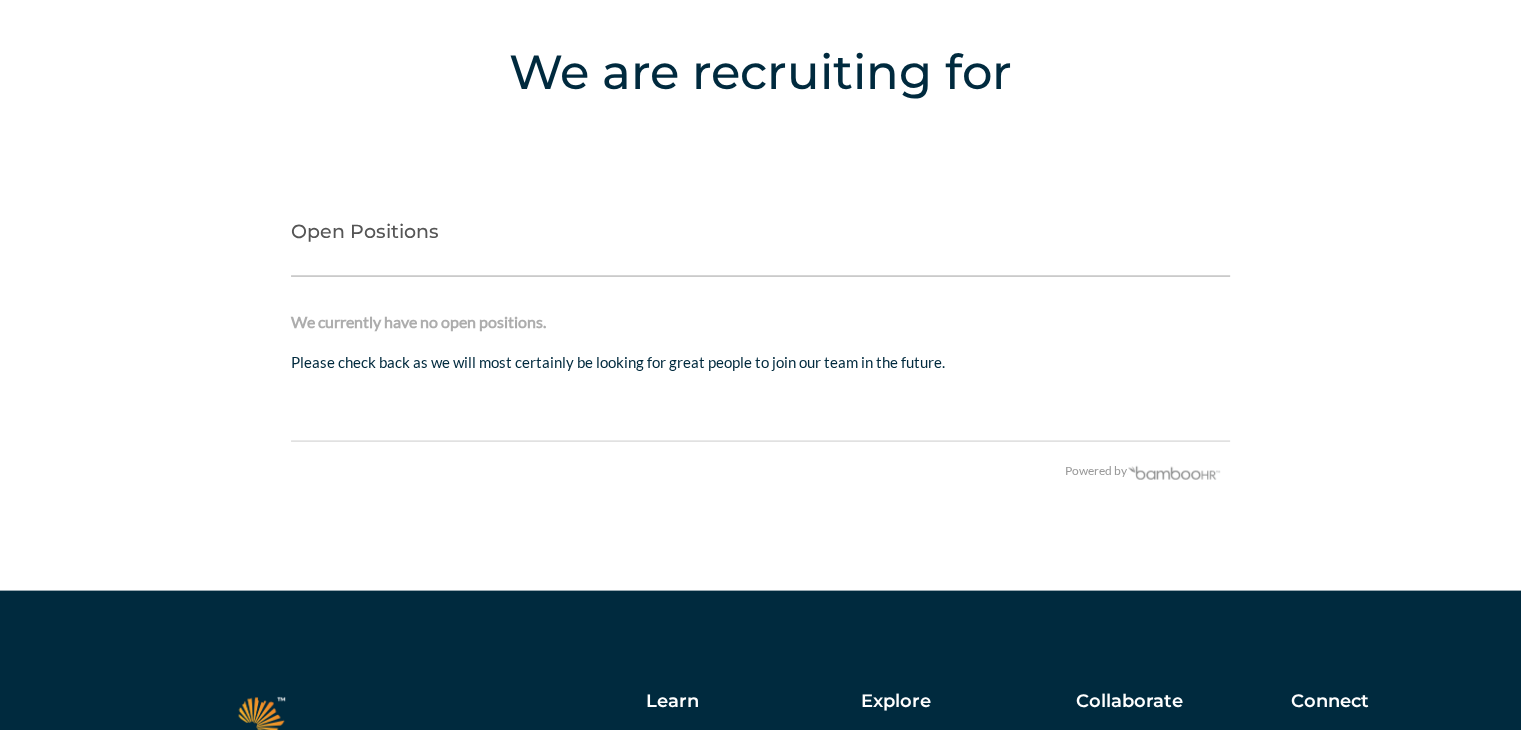 scroll, scrollTop: 3984, scrollLeft: 0, axis: vertical 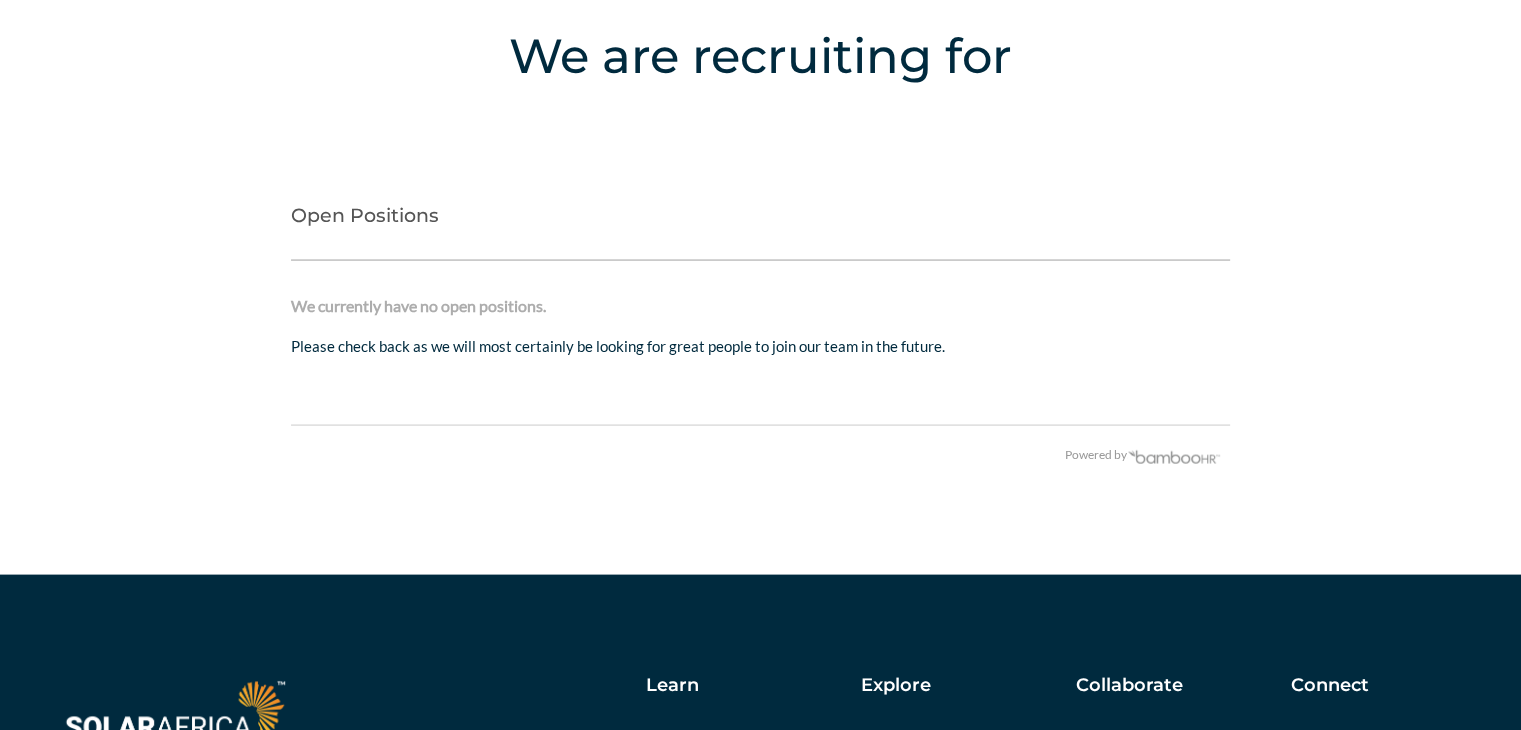 click on "We are recruiting for
Open Positions
We currently have no open positions.
Please check back as we will most certainly be looking for great people to join our team in the future.
Powered by" at bounding box center (760, 243) 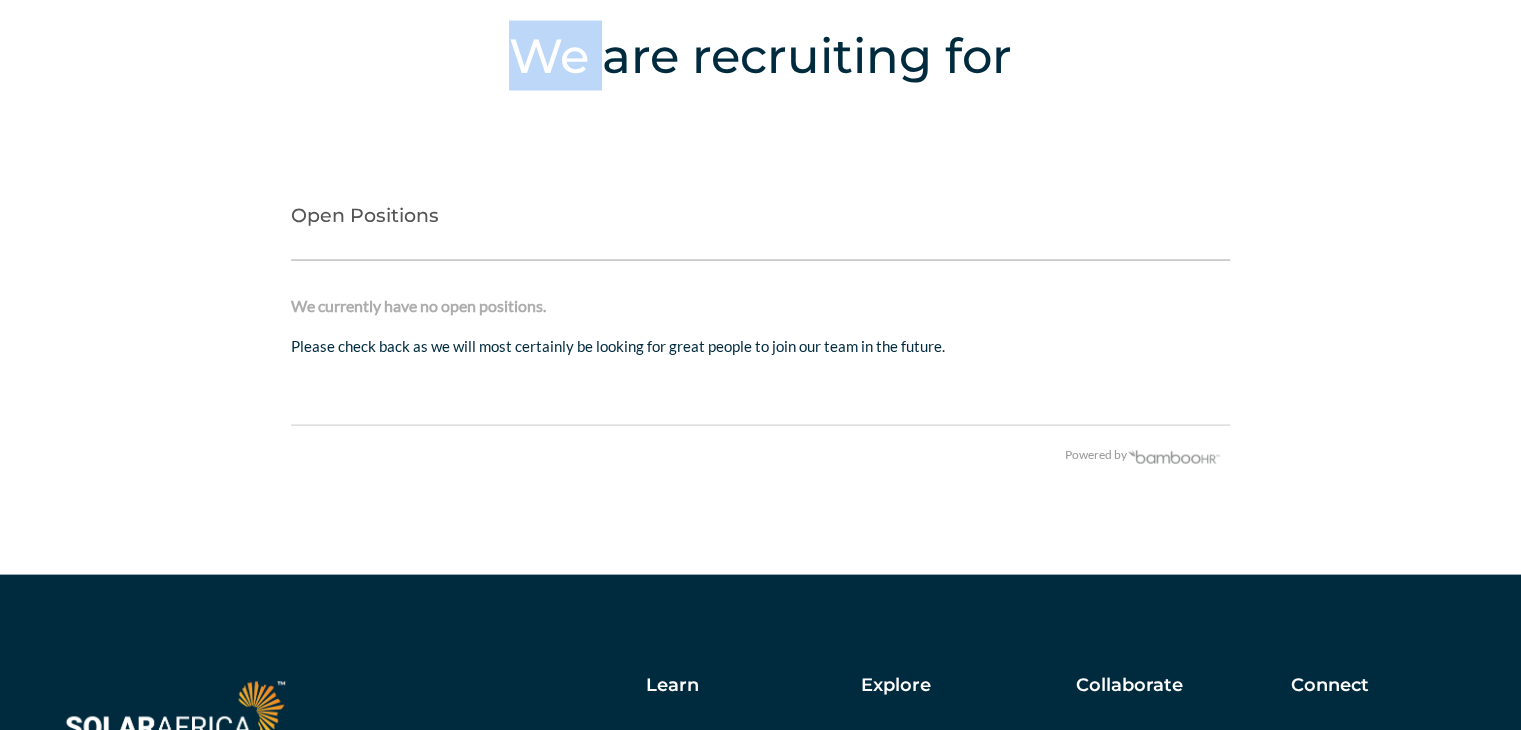 click on "We are recruiting for
Open Positions
We currently have no open positions.
Please check back as we will most certainly be looking for great people to join our team in the future.
Powered by" at bounding box center (760, 243) 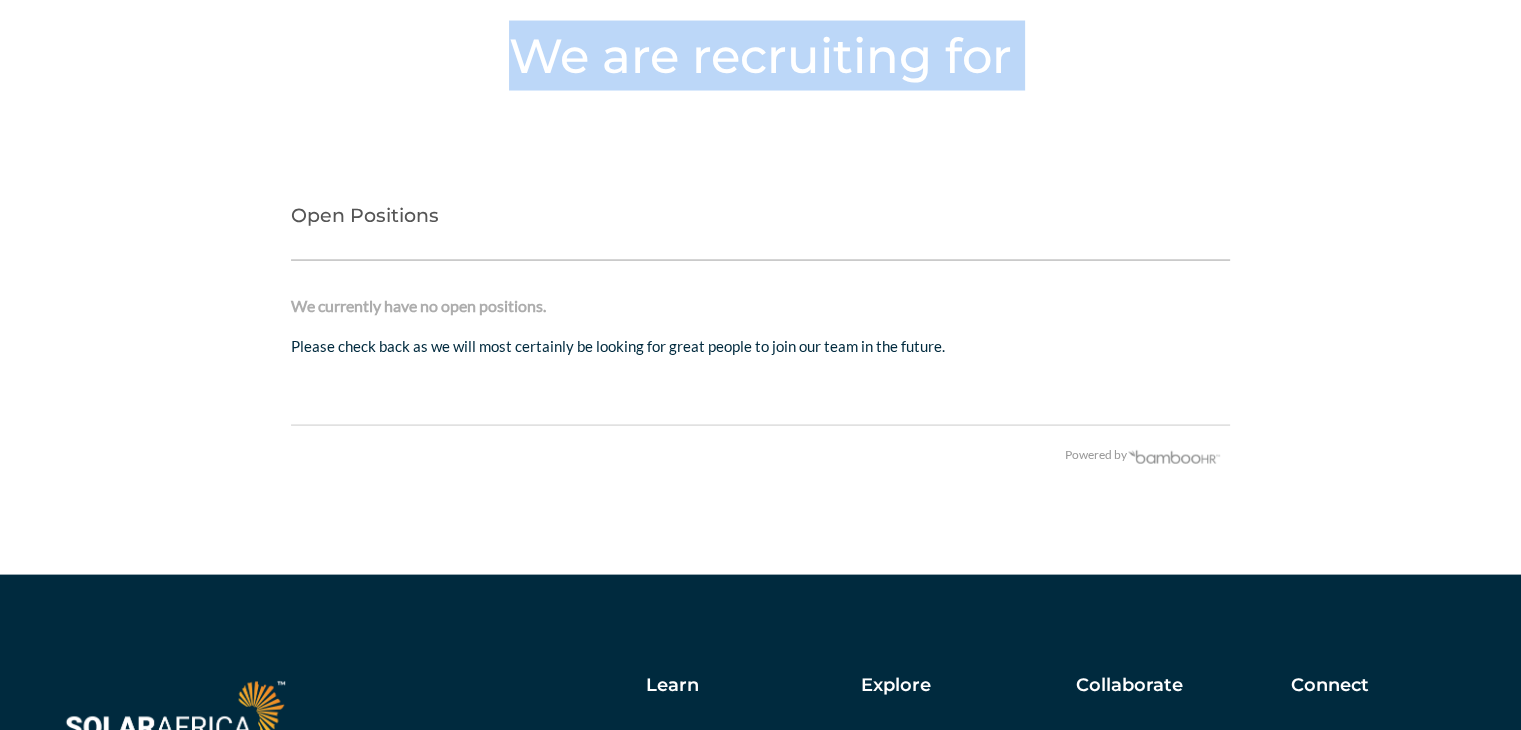 click on "We are recruiting for
Open Positions
We currently have no open positions.
Please check back as we will most certainly be looking for great people to join our team in the future.
Powered by" at bounding box center (760, 243) 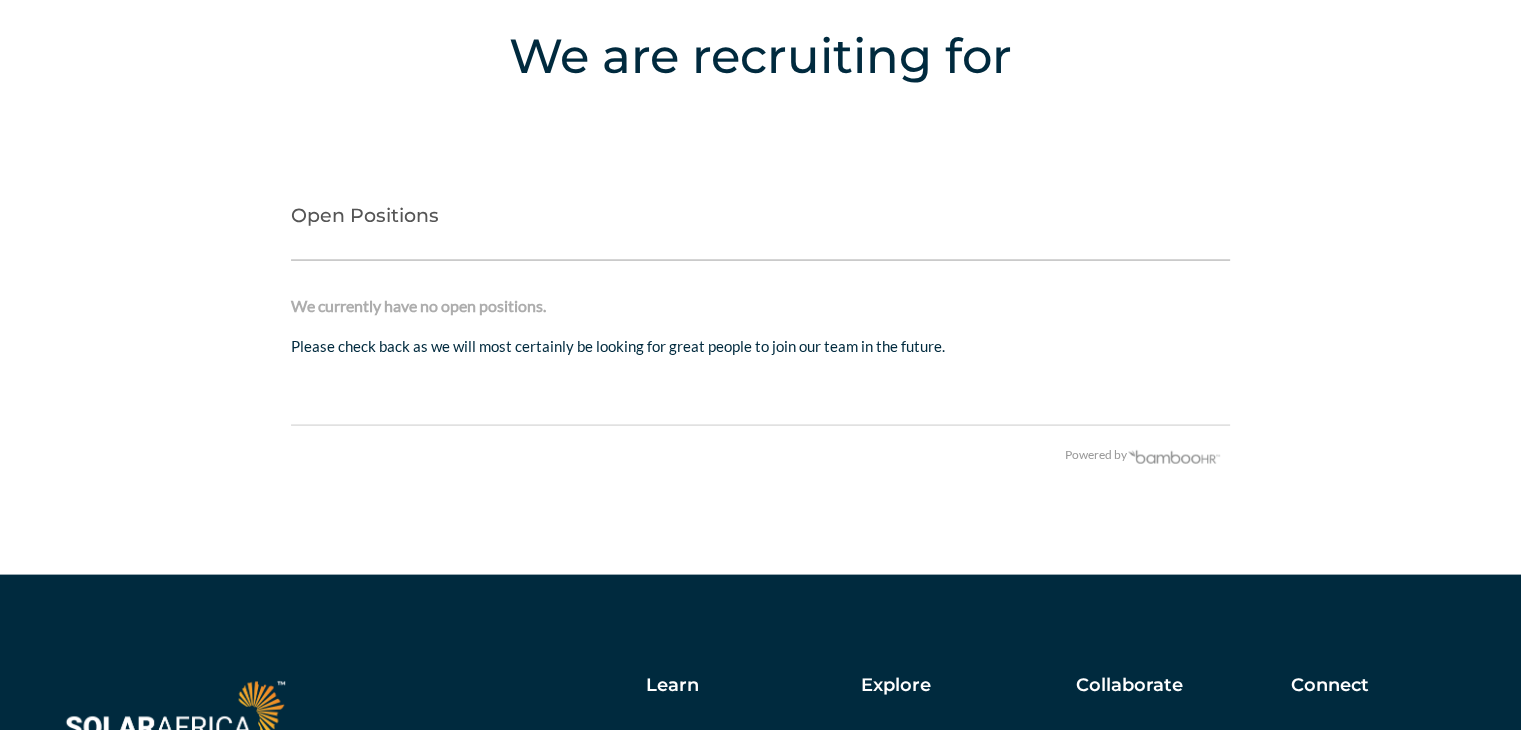 click on "Open Positions" at bounding box center (760, 221) 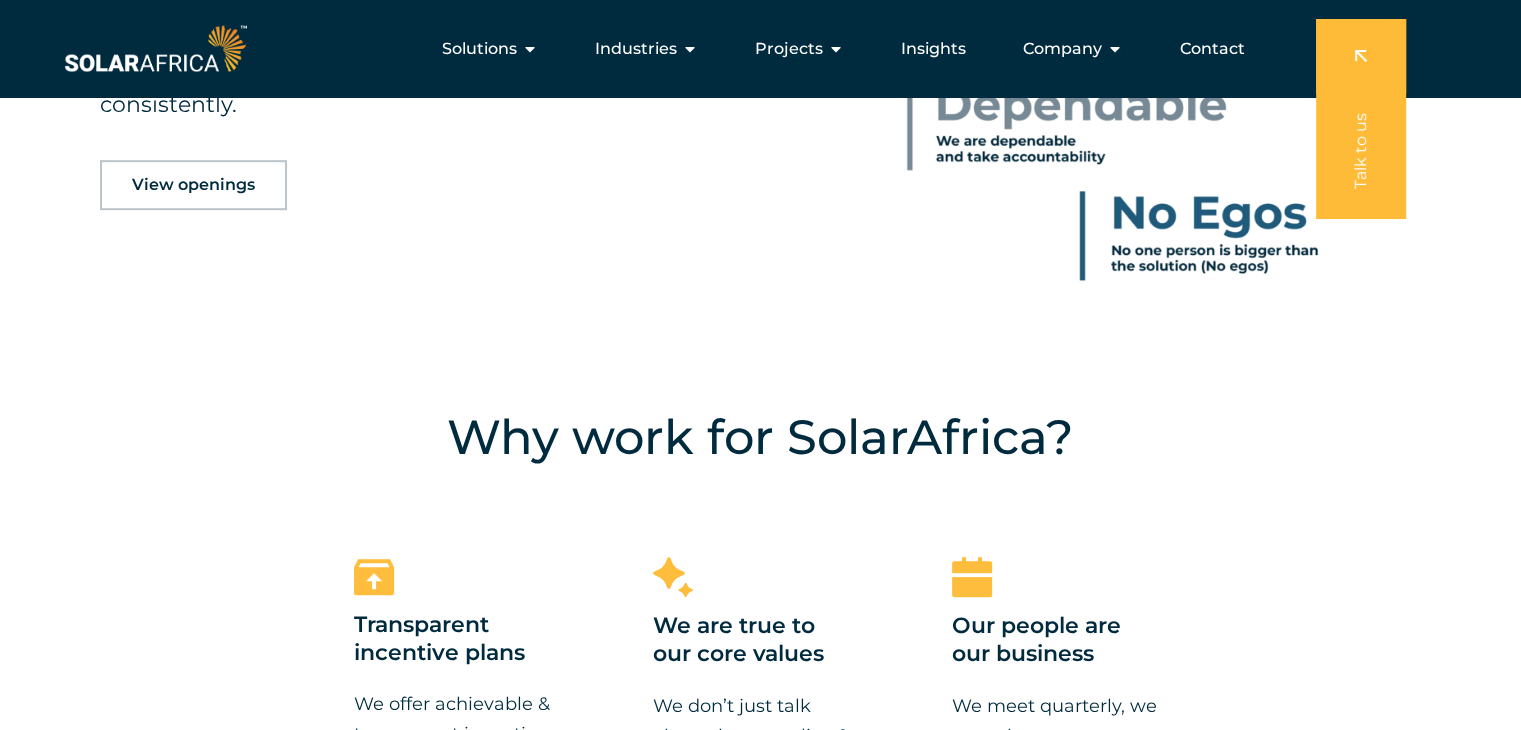 scroll, scrollTop: 1072, scrollLeft: 0, axis: vertical 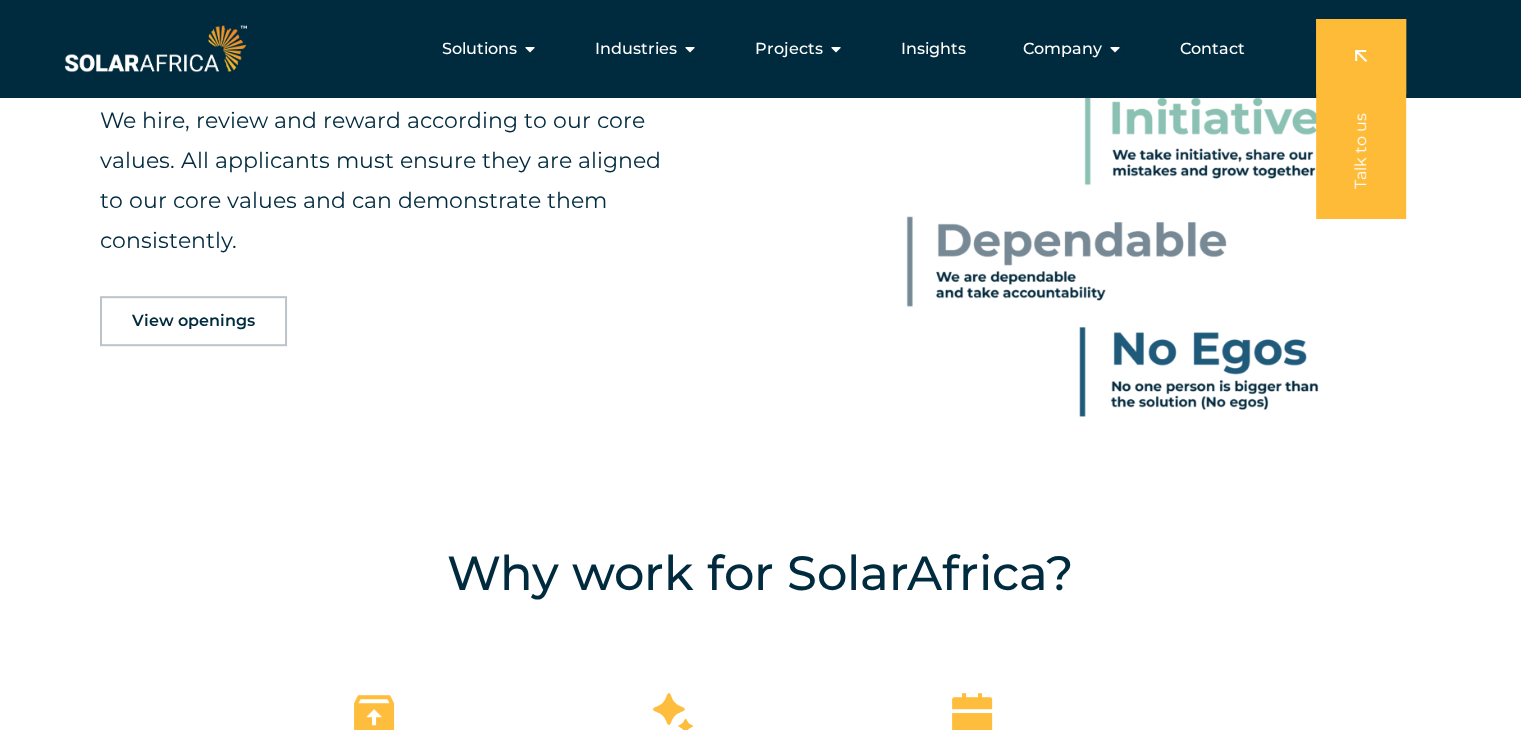 drag, startPoint x: 573, startPoint y: 27, endPoint x: 661, endPoint y: 209, distance: 202.15836 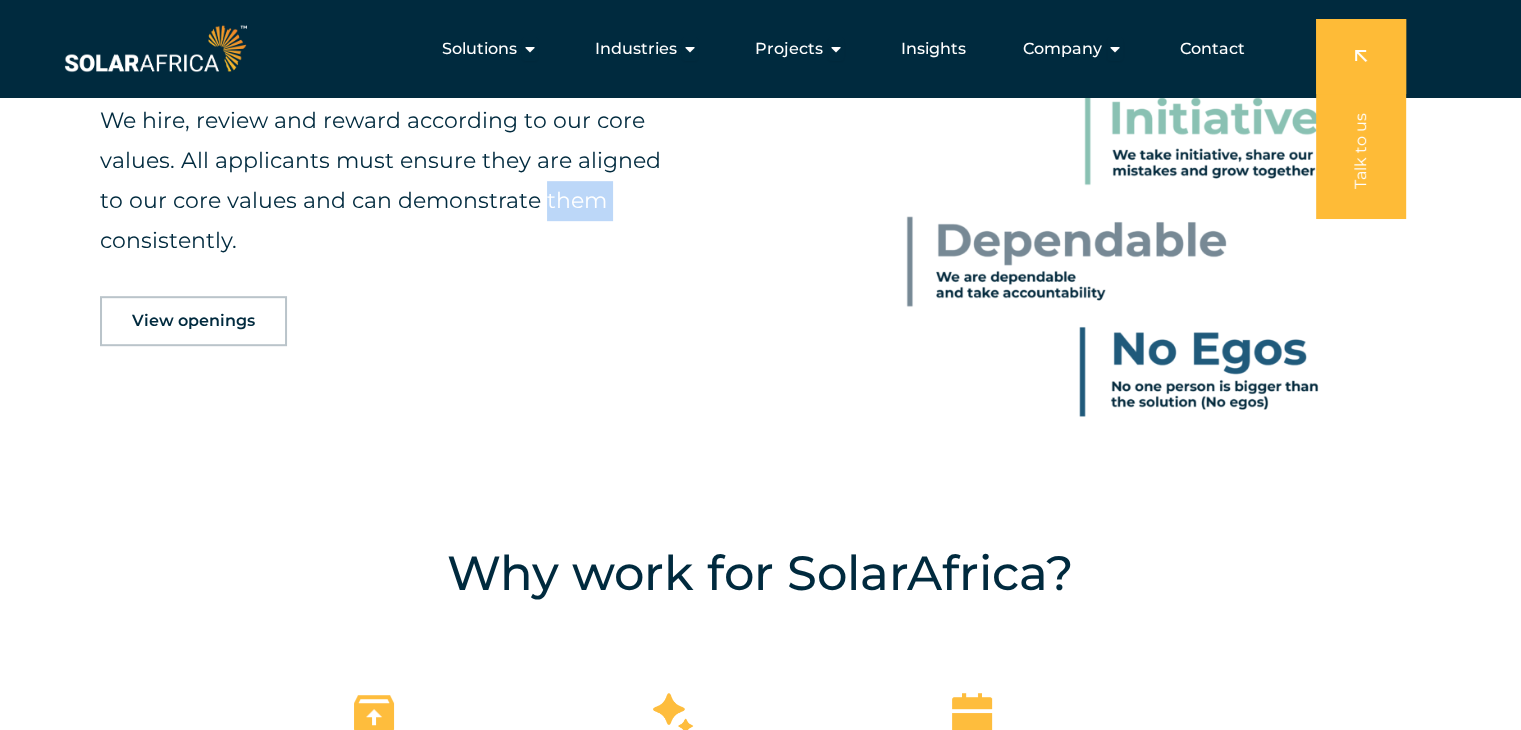 click on "We hire, review and reward according to our core values. All applicants must ensure they are aligned to our core values and can demonstrate them consistently." at bounding box center [390, 181] 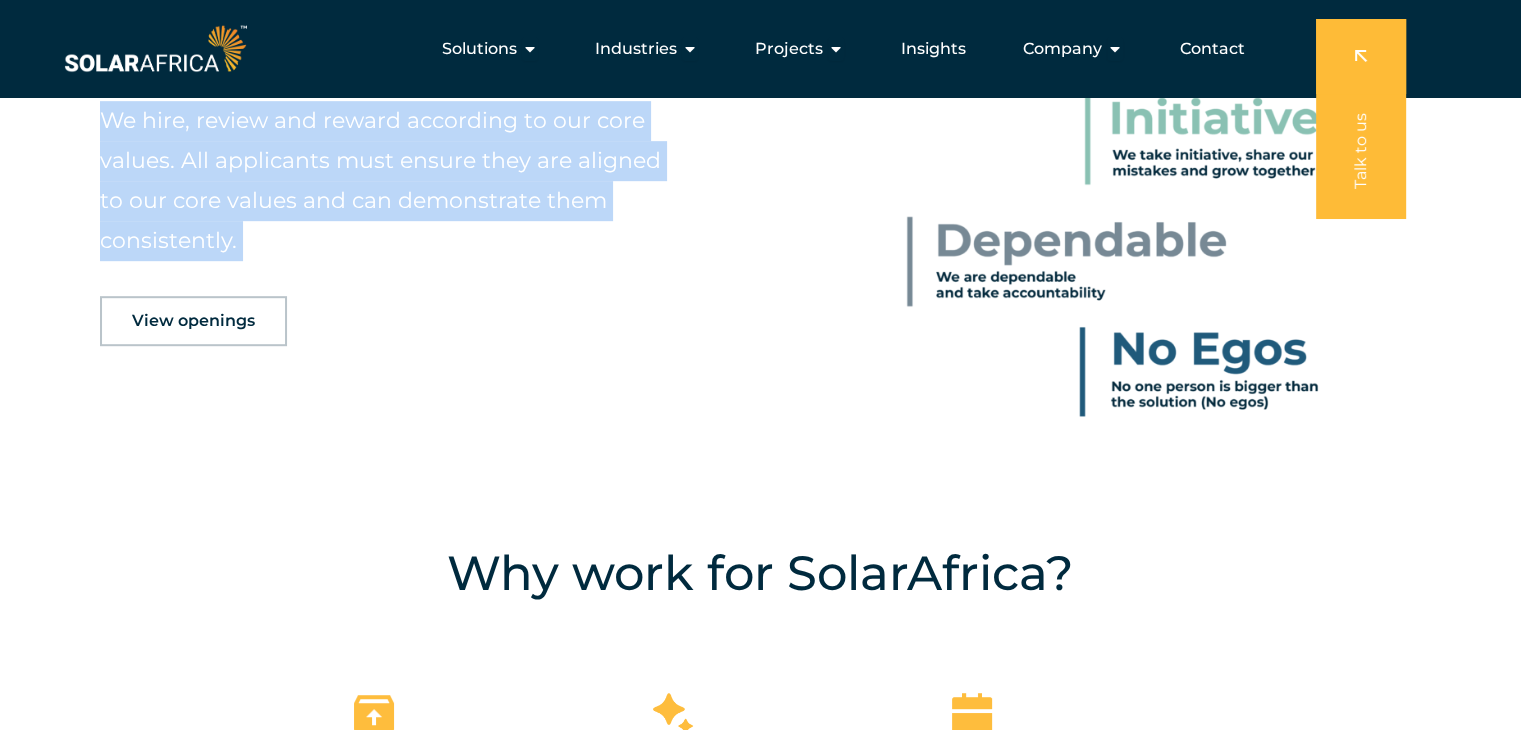 click on "We hire, review and reward according to our core values. All applicants must ensure they are aligned to our core values and can demonstrate them consistently." at bounding box center [390, 181] 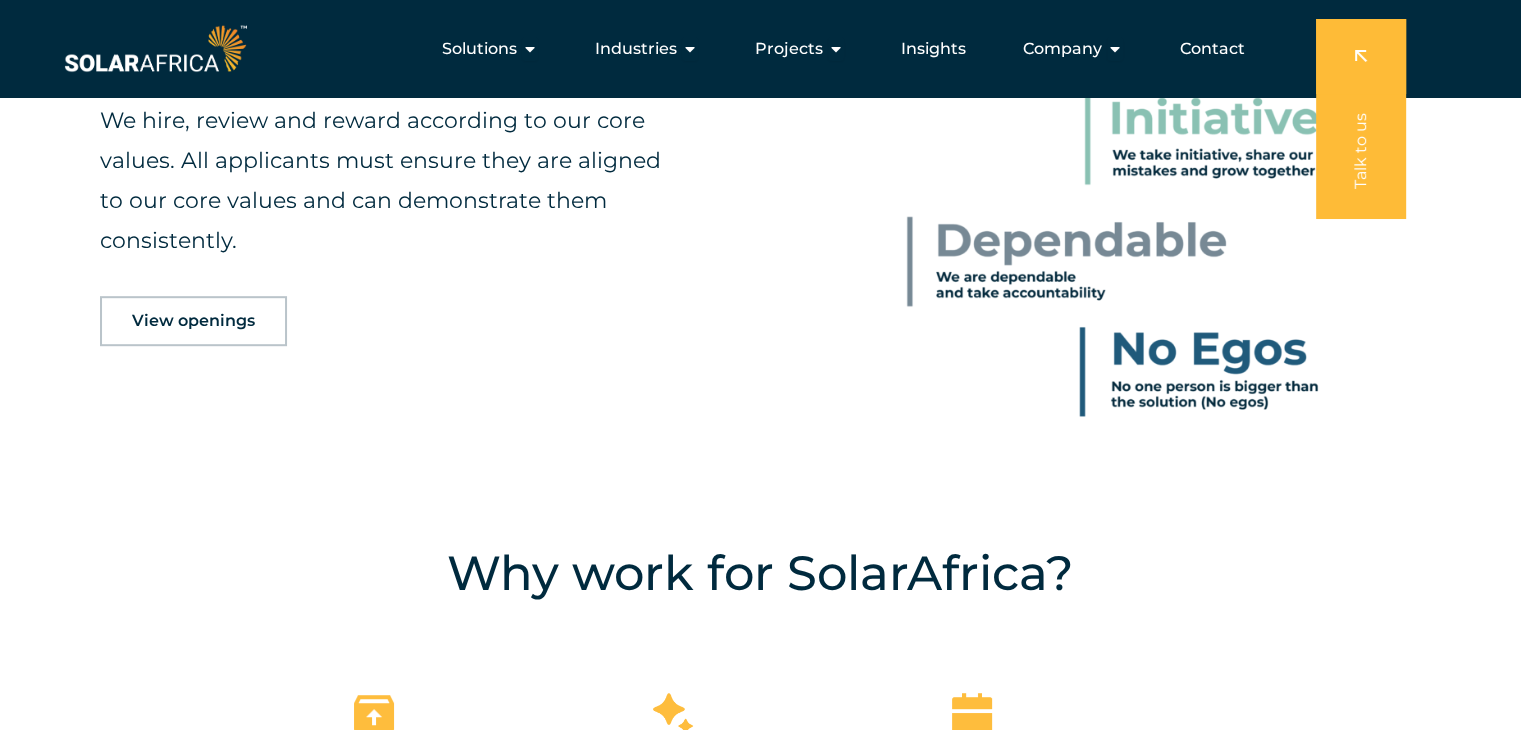 click on "We hire, review and reward according to our core values. All applicants must ensure they are aligned to our core values and can demonstrate them consistently." at bounding box center (390, 181) 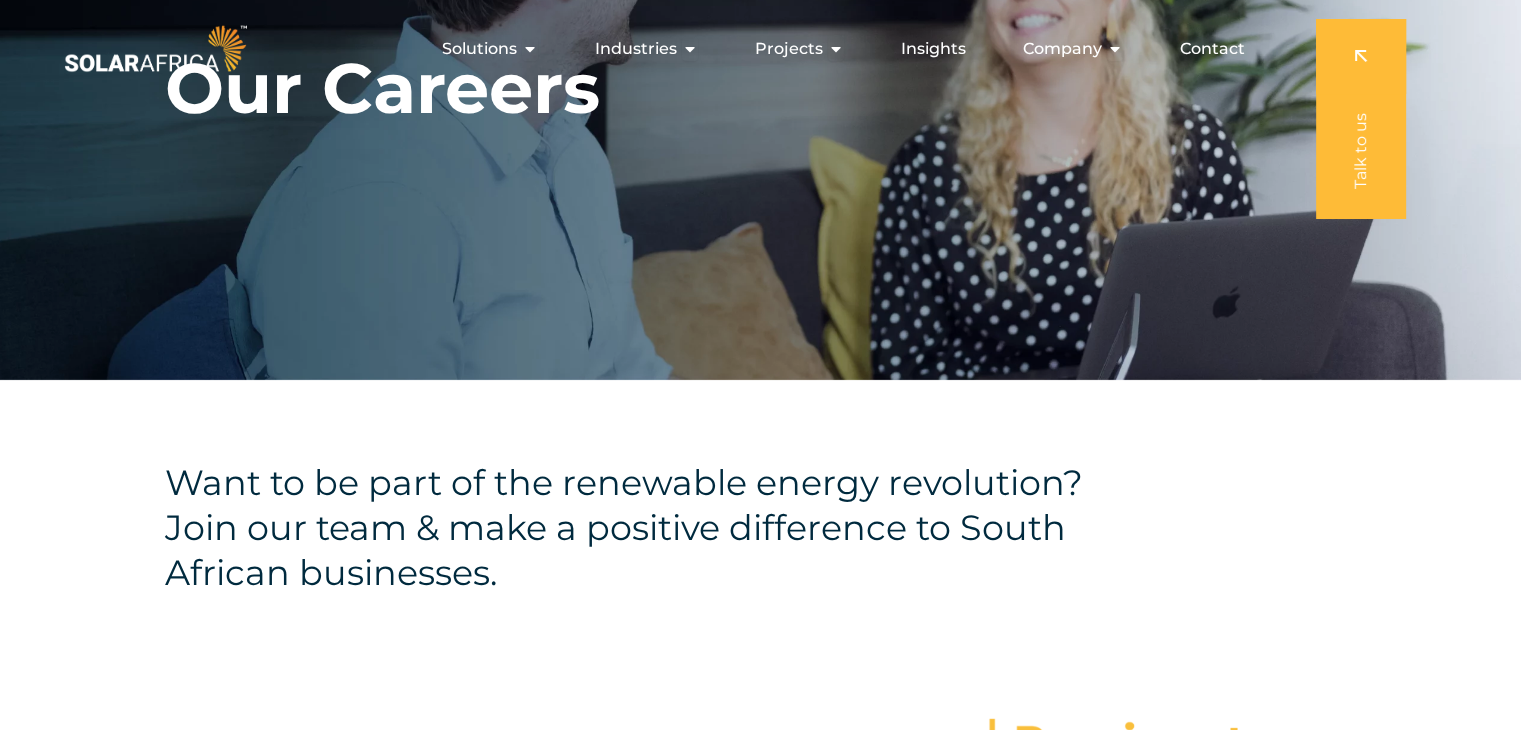 scroll, scrollTop: 0, scrollLeft: 0, axis: both 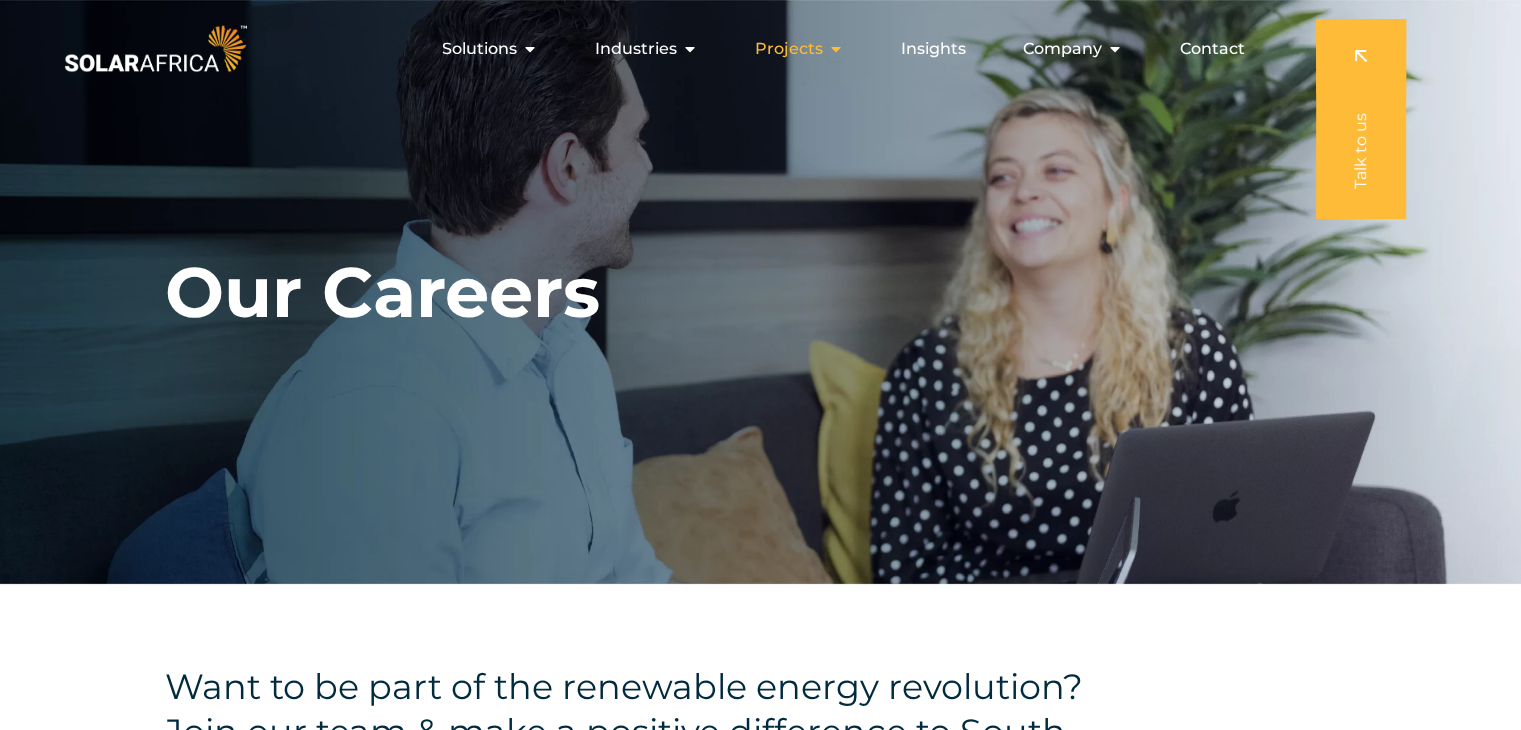 click on "Projects
Close Projects
Open Projects" at bounding box center (799, 49) 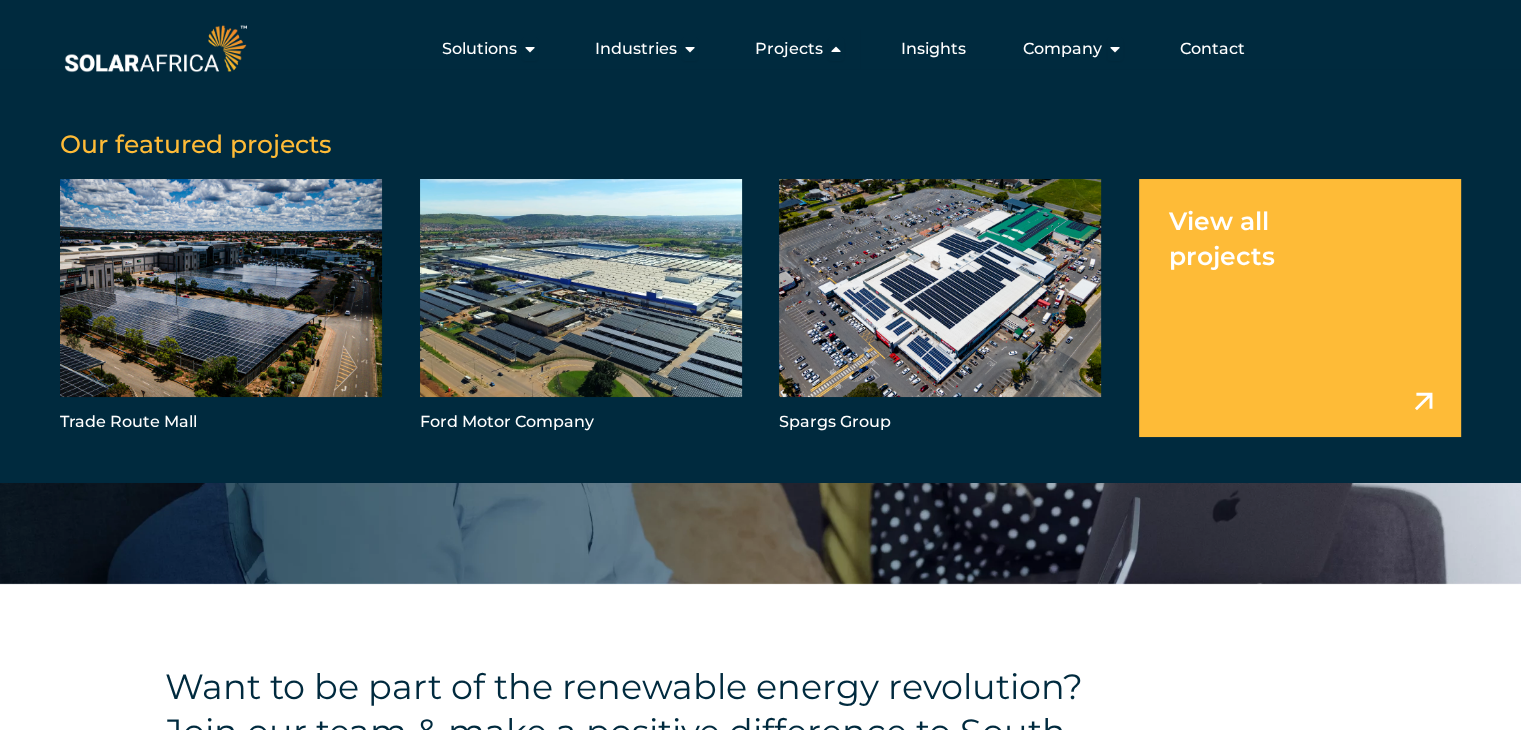 click at bounding box center [1300, 308] 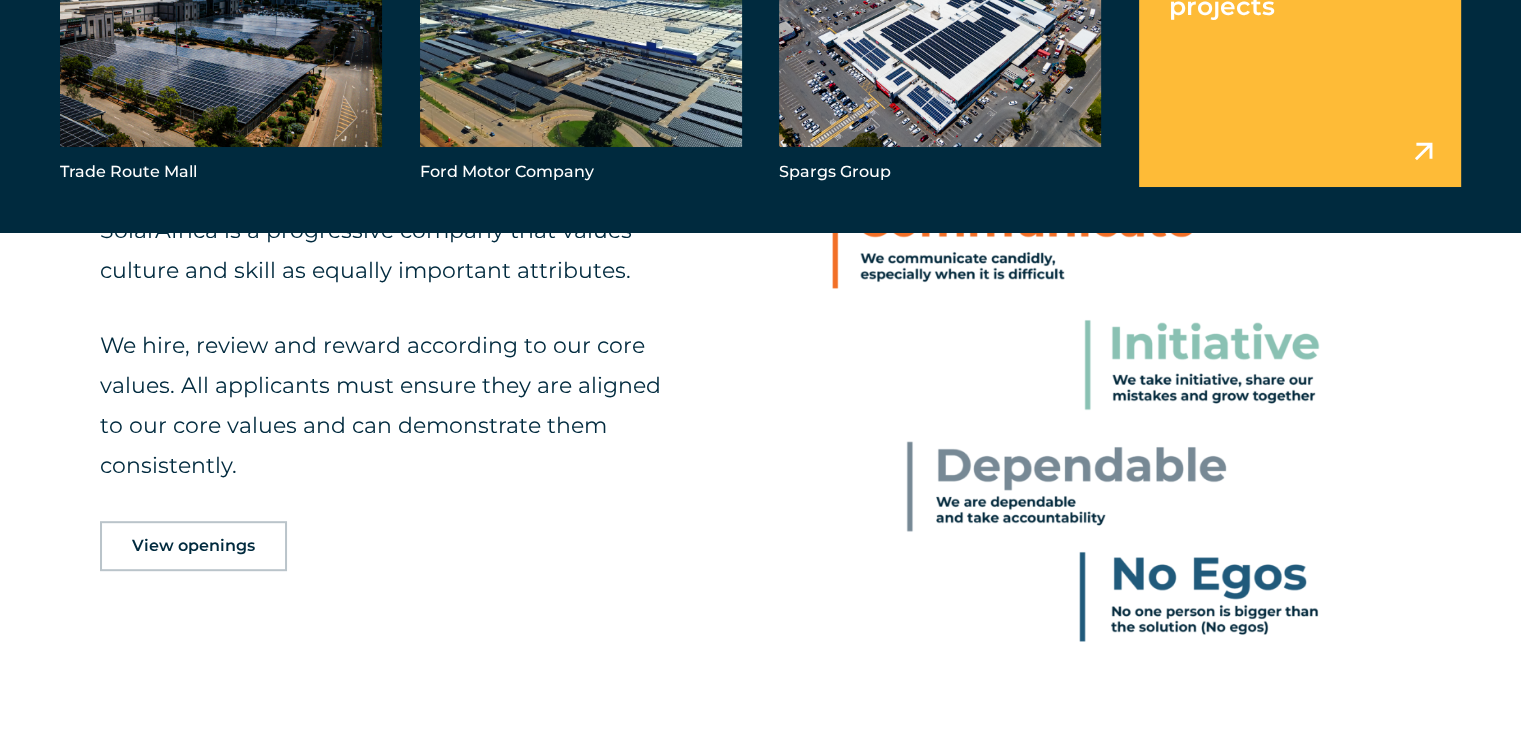 scroll, scrollTop: 861, scrollLeft: 0, axis: vertical 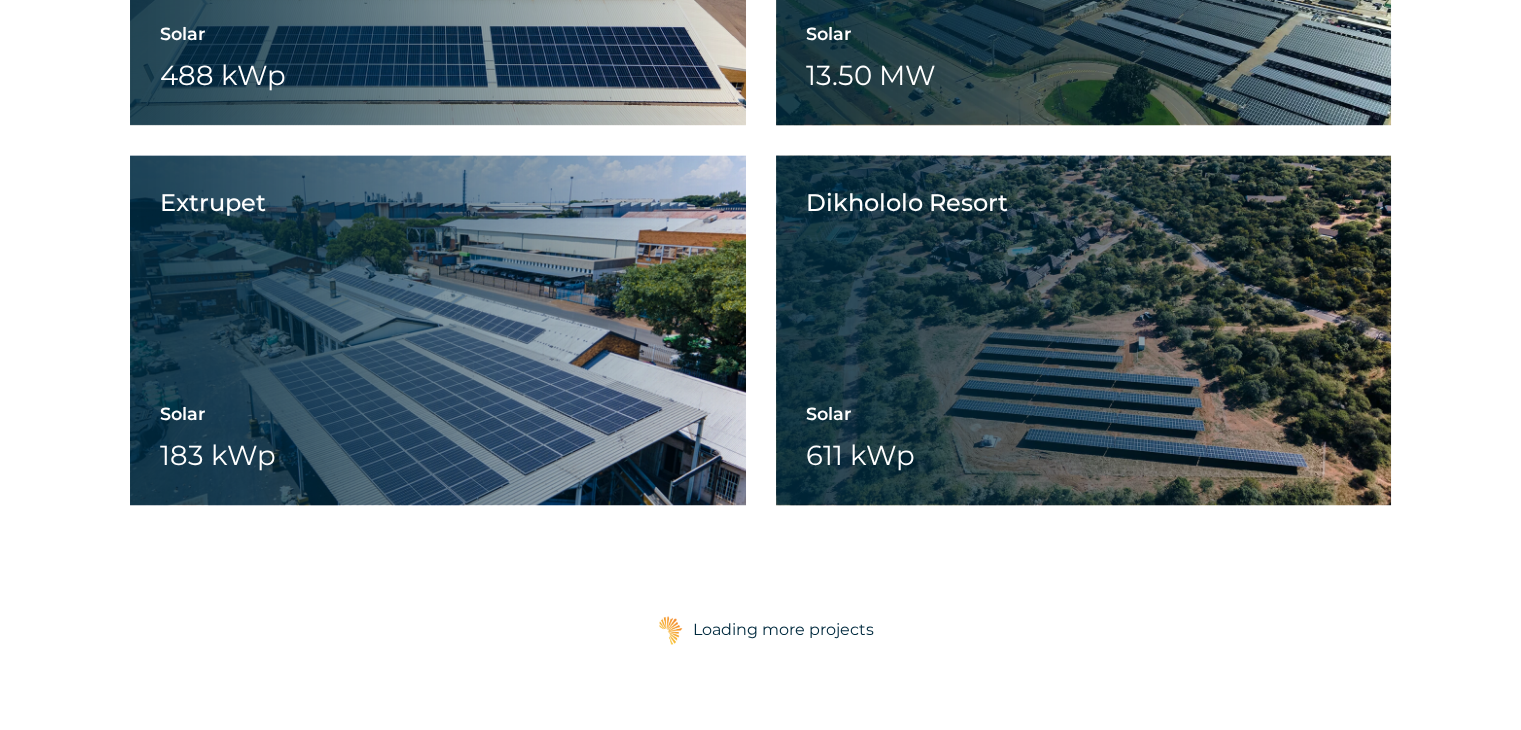 click on "Ladismith Cheese
Solar
1.6 MW
Battery
Wheeling
Ladismith Cheese
View project video
View project gallery
Propet S.A." at bounding box center (760, -430) 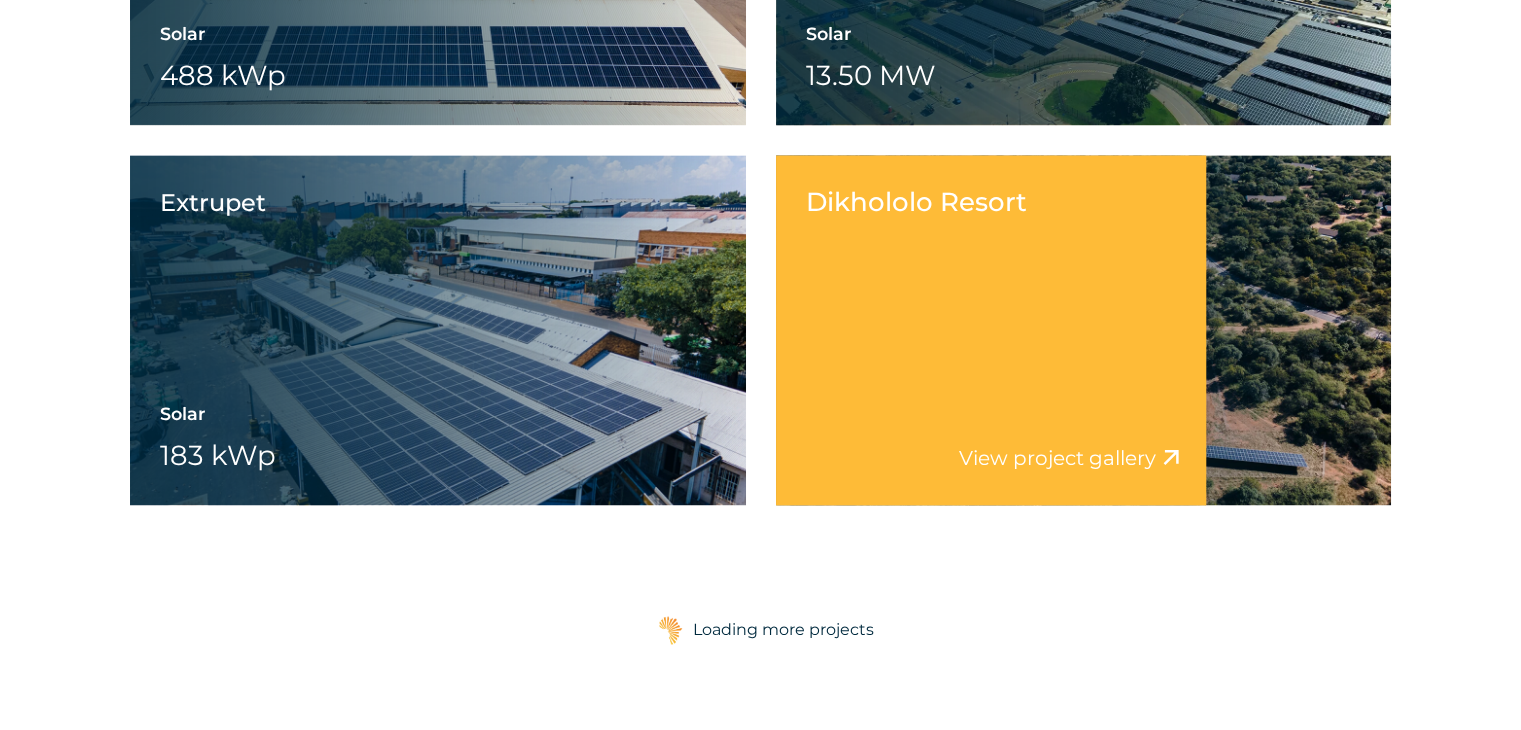 click on "Dikhololo Resort
View project video
View project gallery" at bounding box center [991, 330] 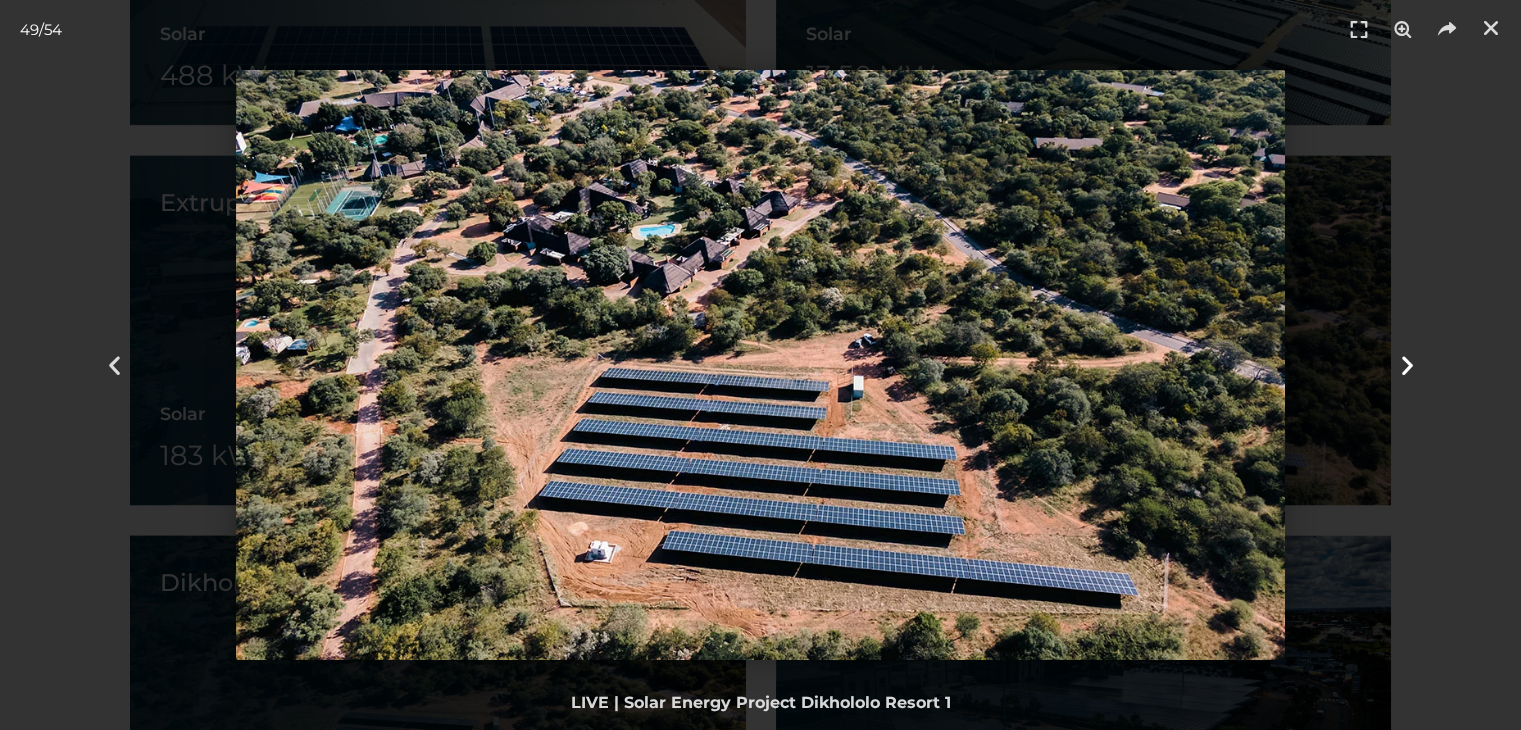 click at bounding box center [1406, 365] 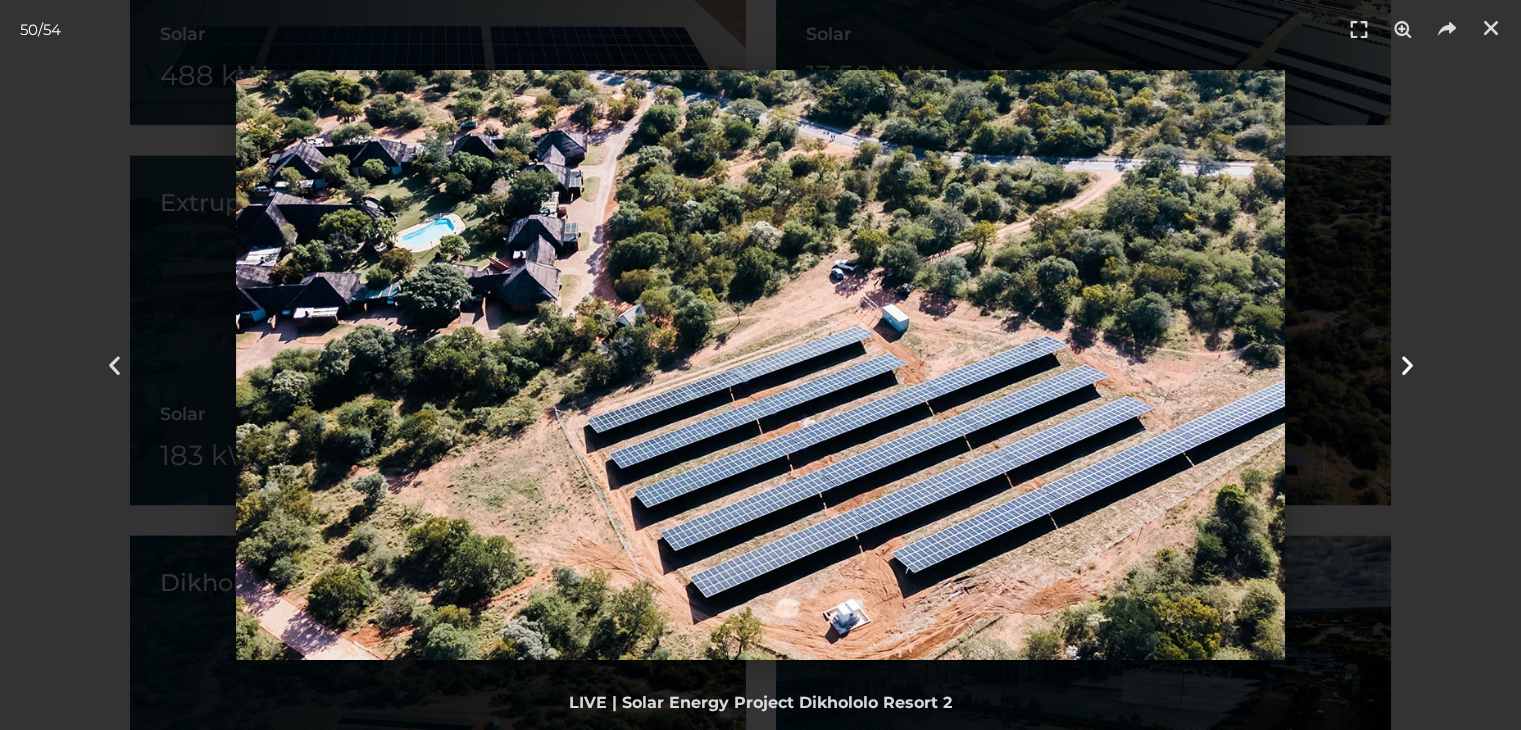 click at bounding box center [1406, 365] 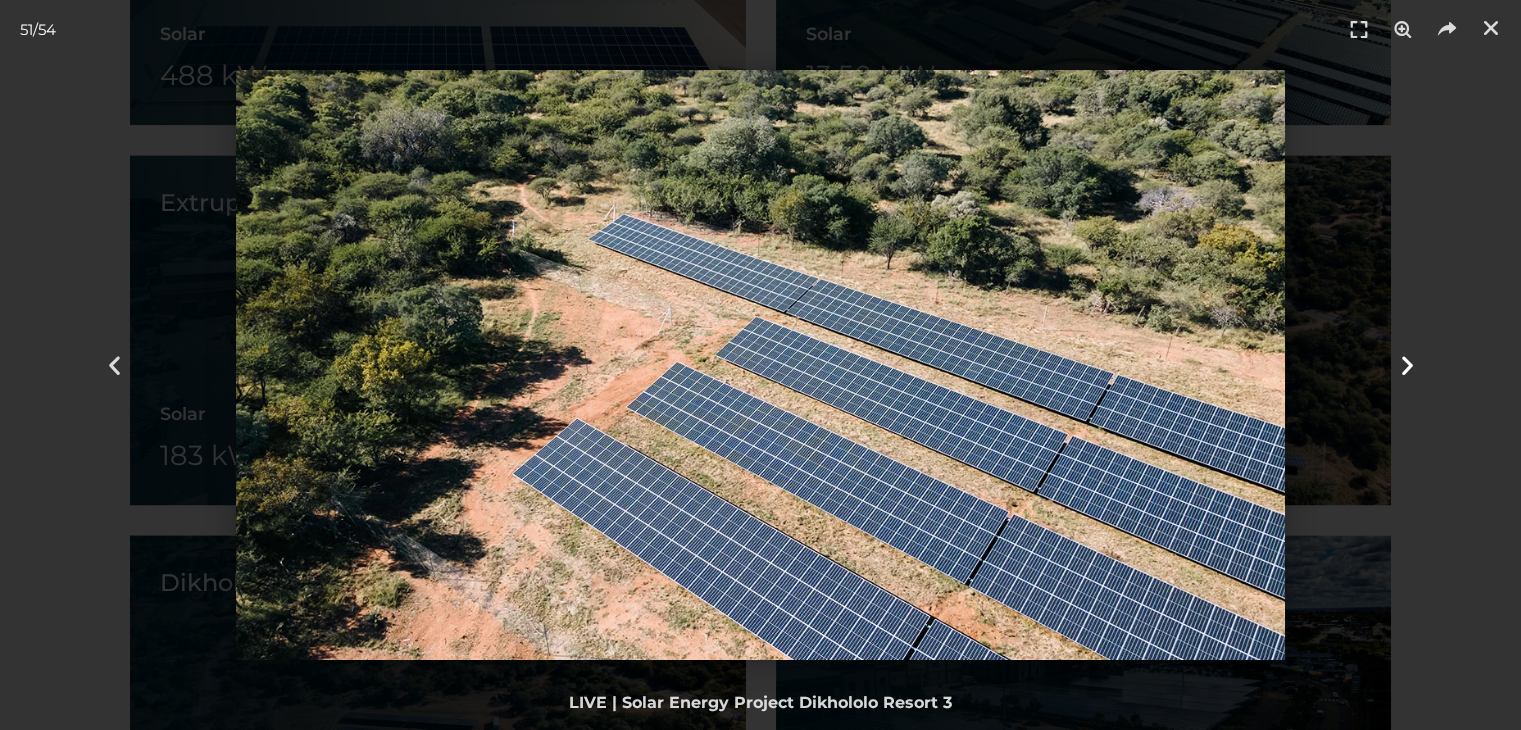 click at bounding box center [1406, 365] 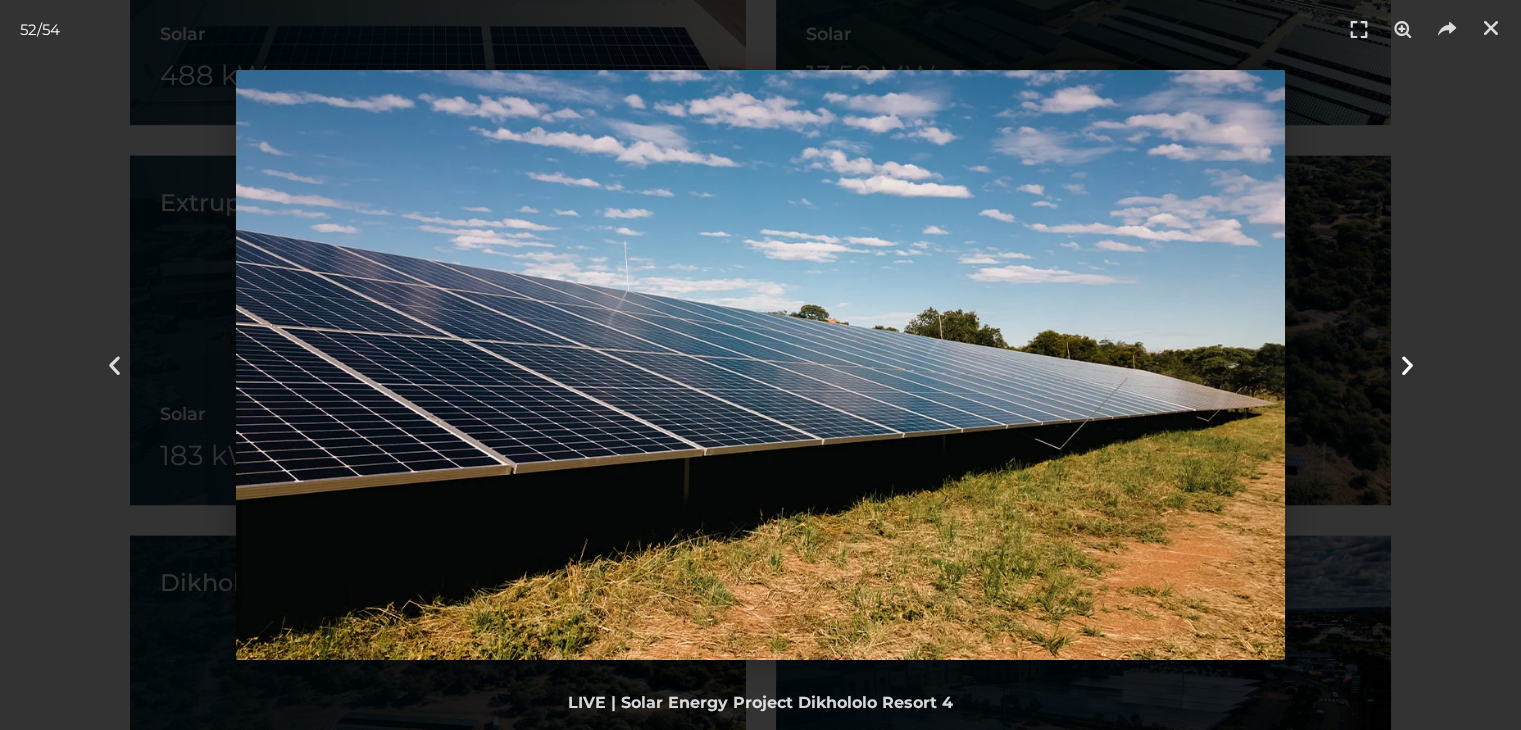 click at bounding box center [1406, 365] 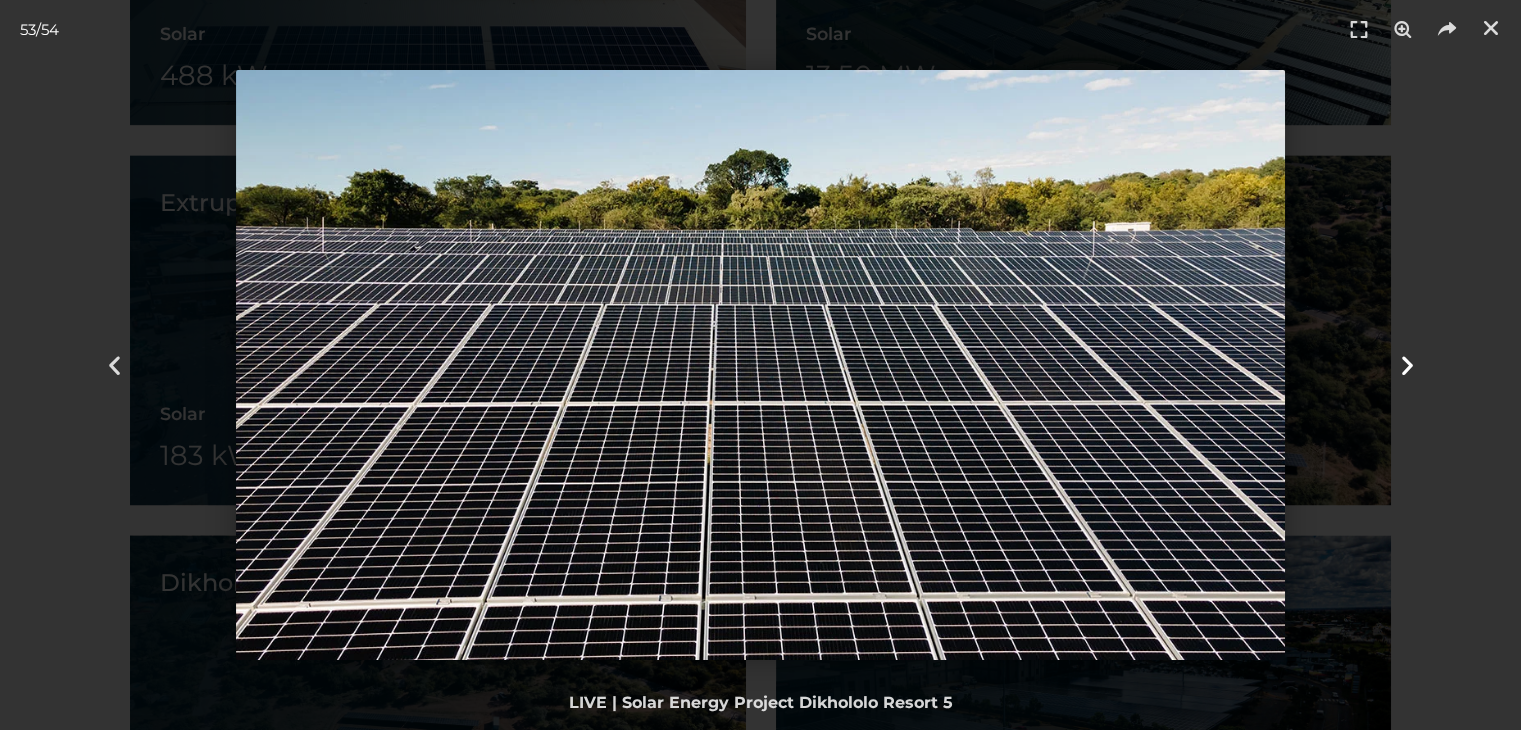 drag, startPoint x: 1407, startPoint y: 353, endPoint x: 1408, endPoint y: 340, distance: 13.038404 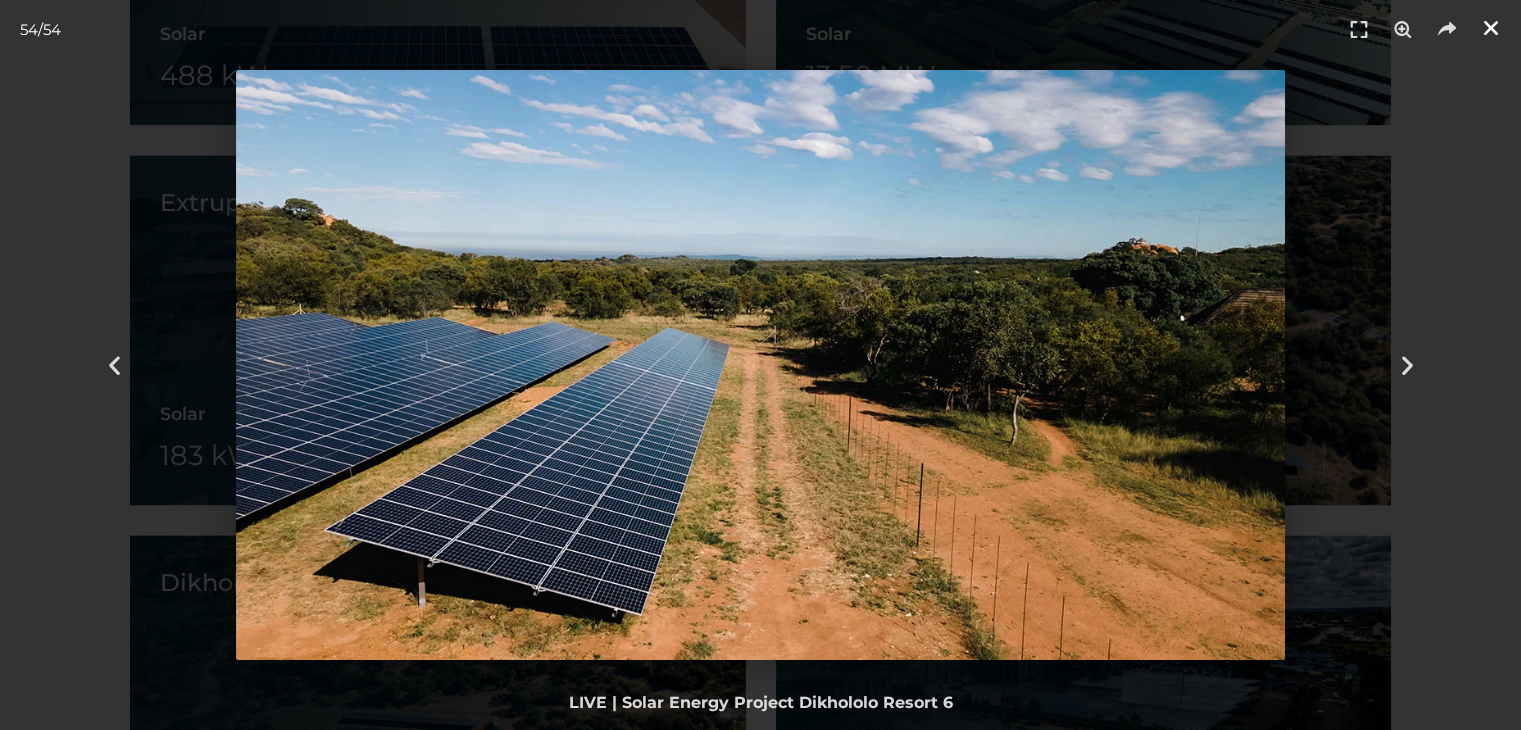 click at bounding box center (1491, 28) 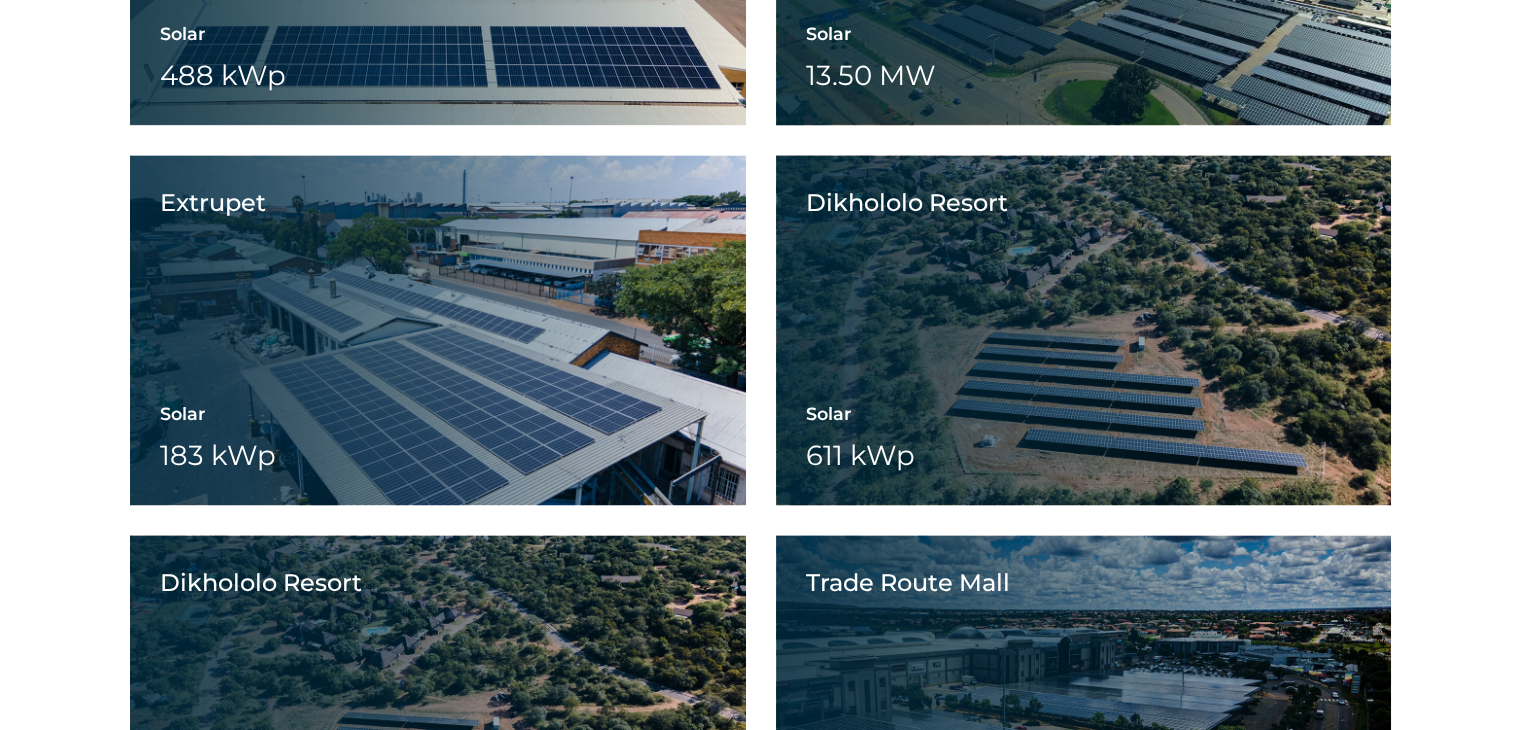 click on "Ladismith Cheese
Solar
1.6 MW
Battery
Wheeling
Ladismith Cheese
View project video
View project gallery
Propet S.A." at bounding box center (760, 330) 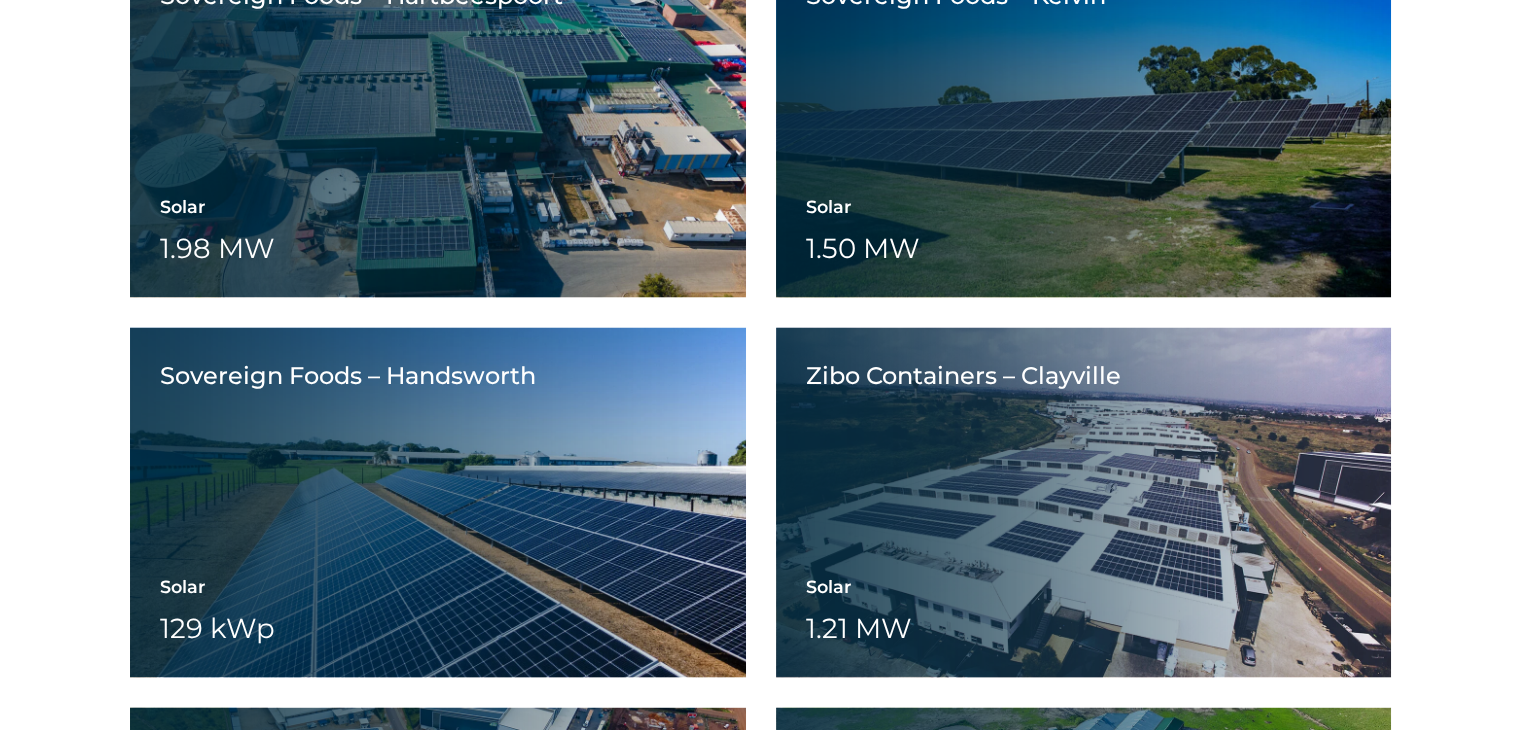 scroll, scrollTop: 3900, scrollLeft: 0, axis: vertical 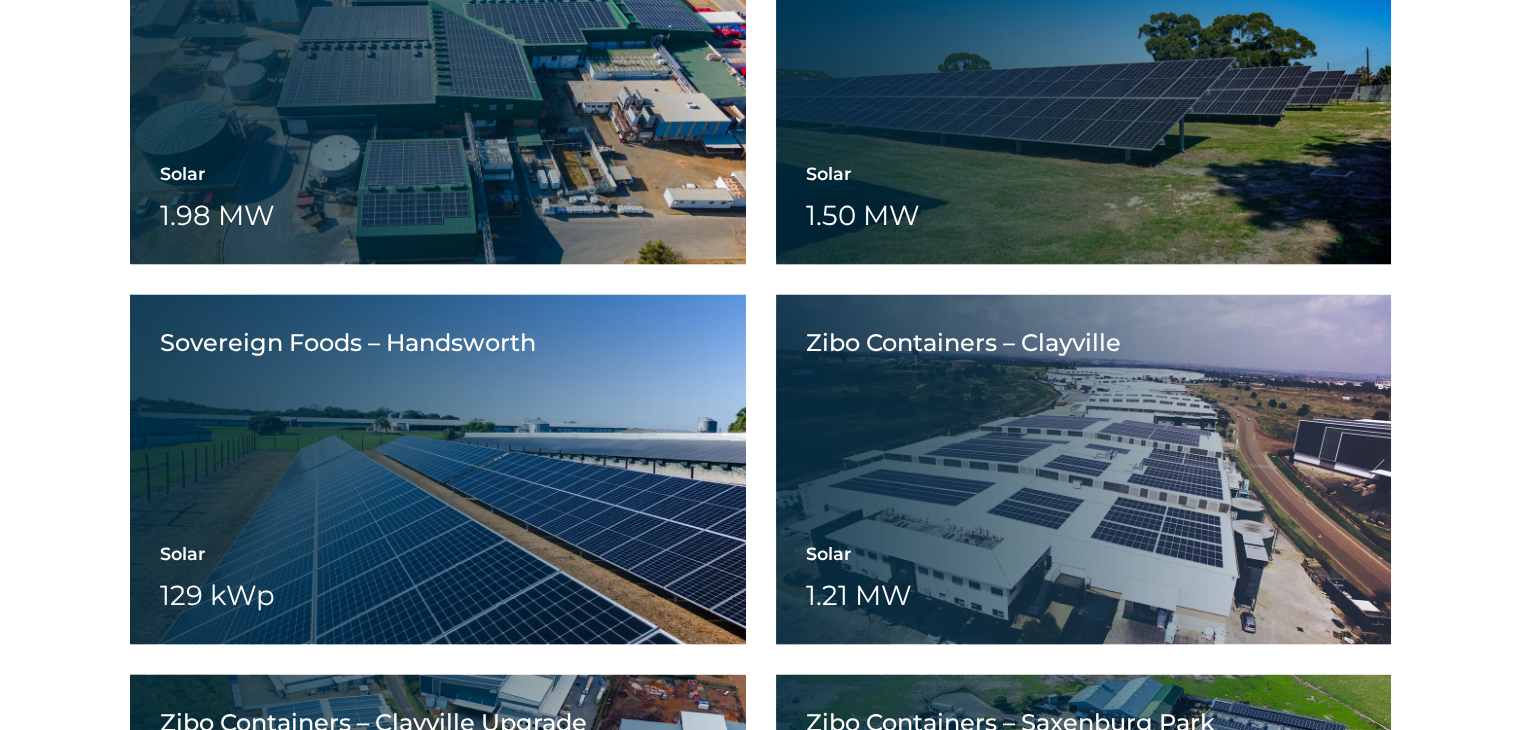 click on "Ladismith Cheese
Solar
1.6 MW
Battery
Wheeling
Ladismith Cheese
View project video
View project gallery
Propet S.A." at bounding box center [760, -670] 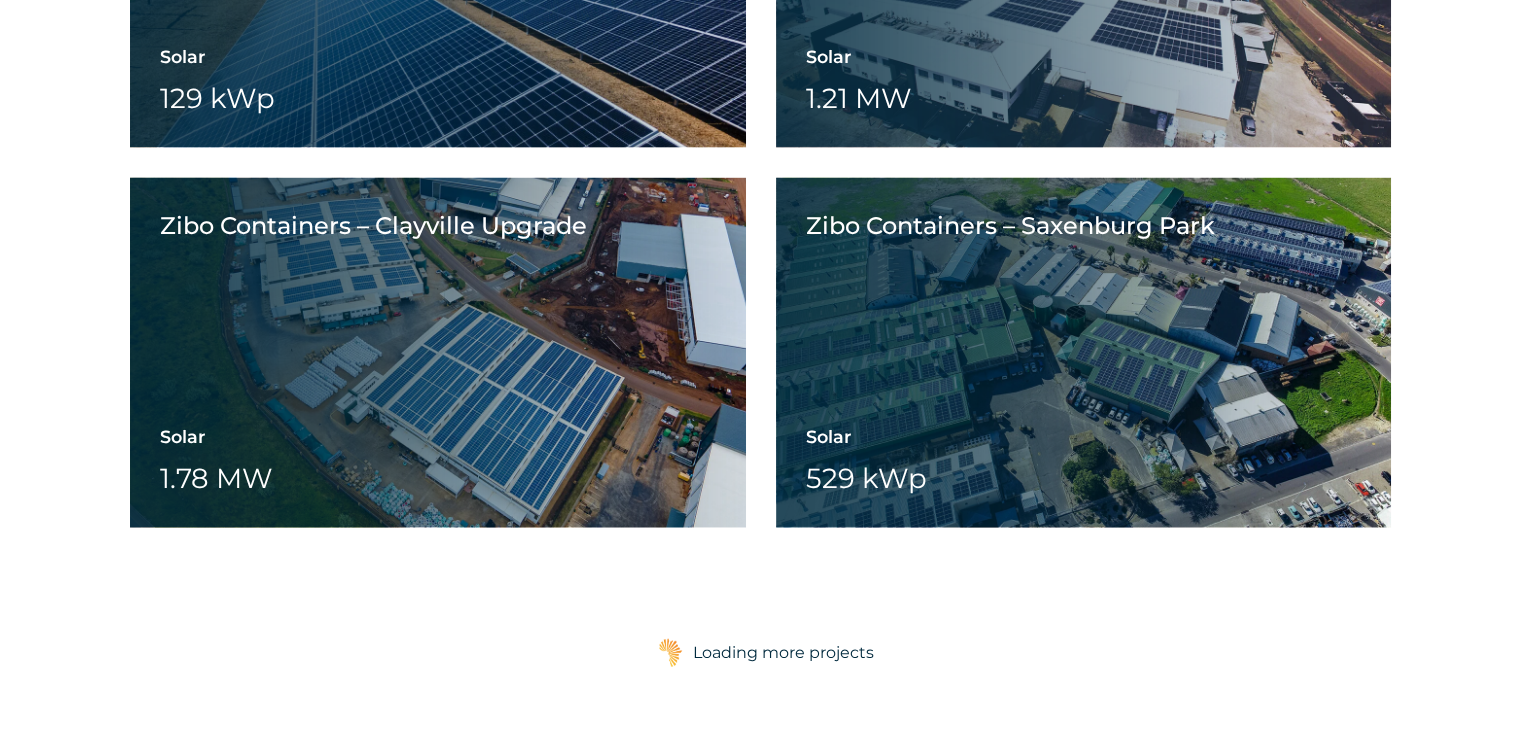 scroll, scrollTop: 4400, scrollLeft: 0, axis: vertical 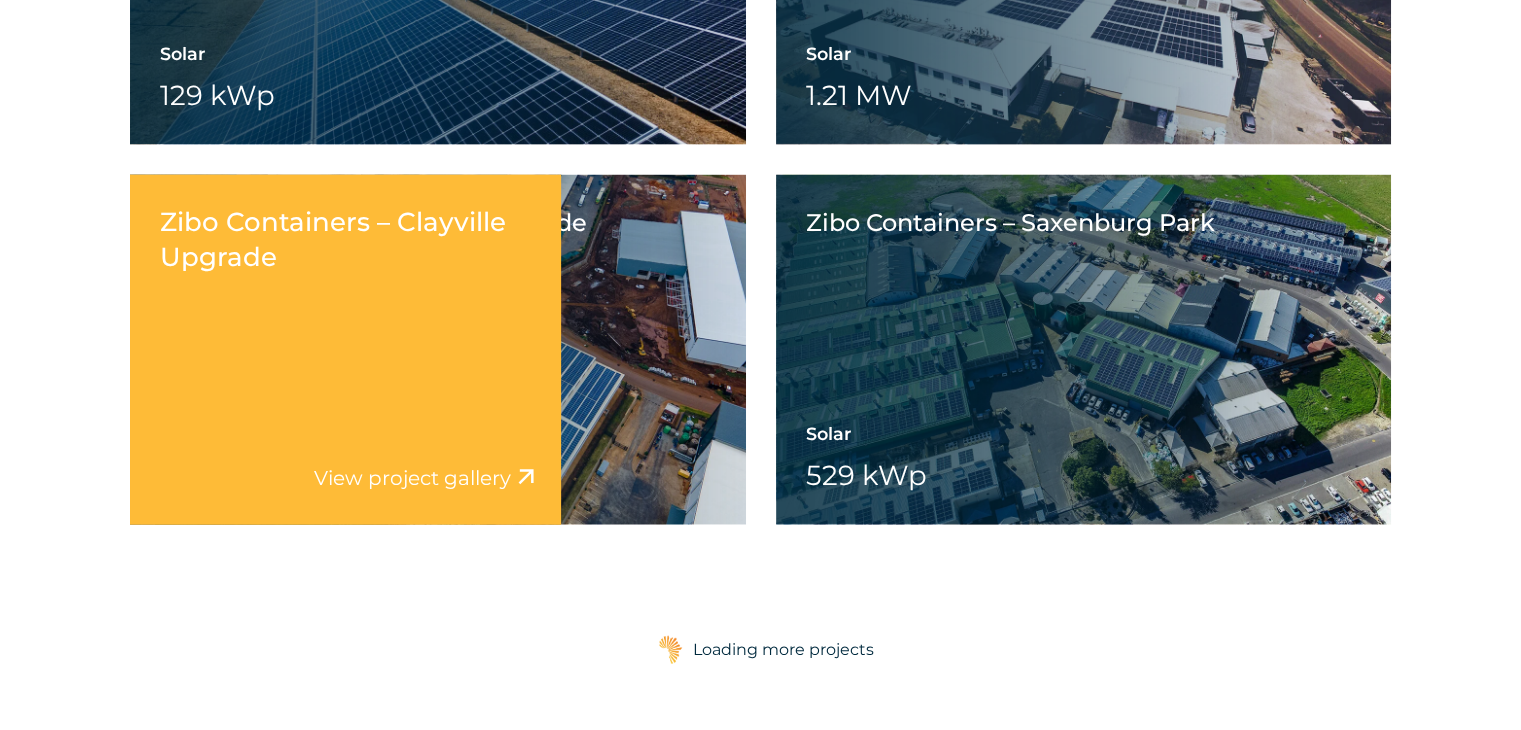 click on "Zibo Containers – Clayville Upgrade
View project video
View project gallery" at bounding box center [345, 350] 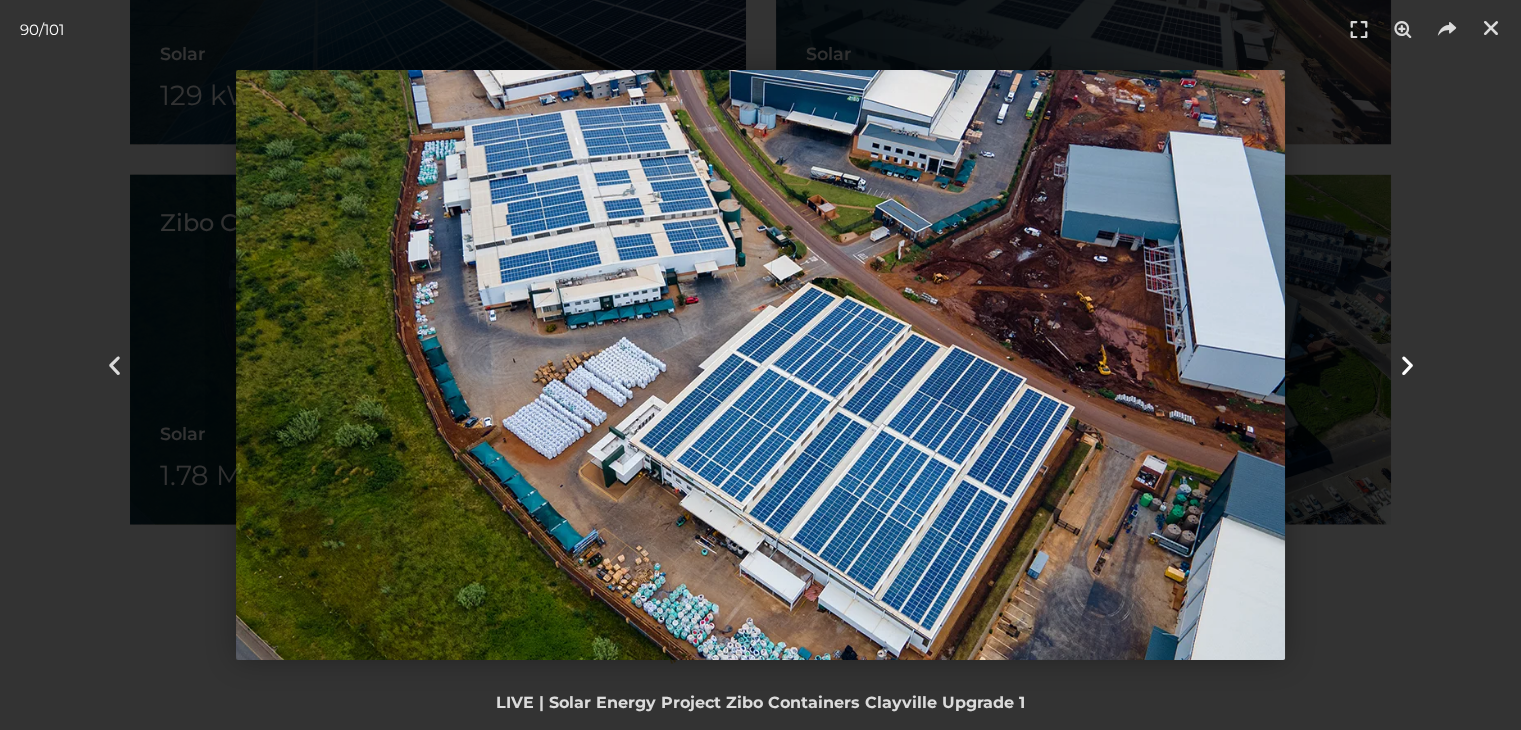click at bounding box center (1406, 365) 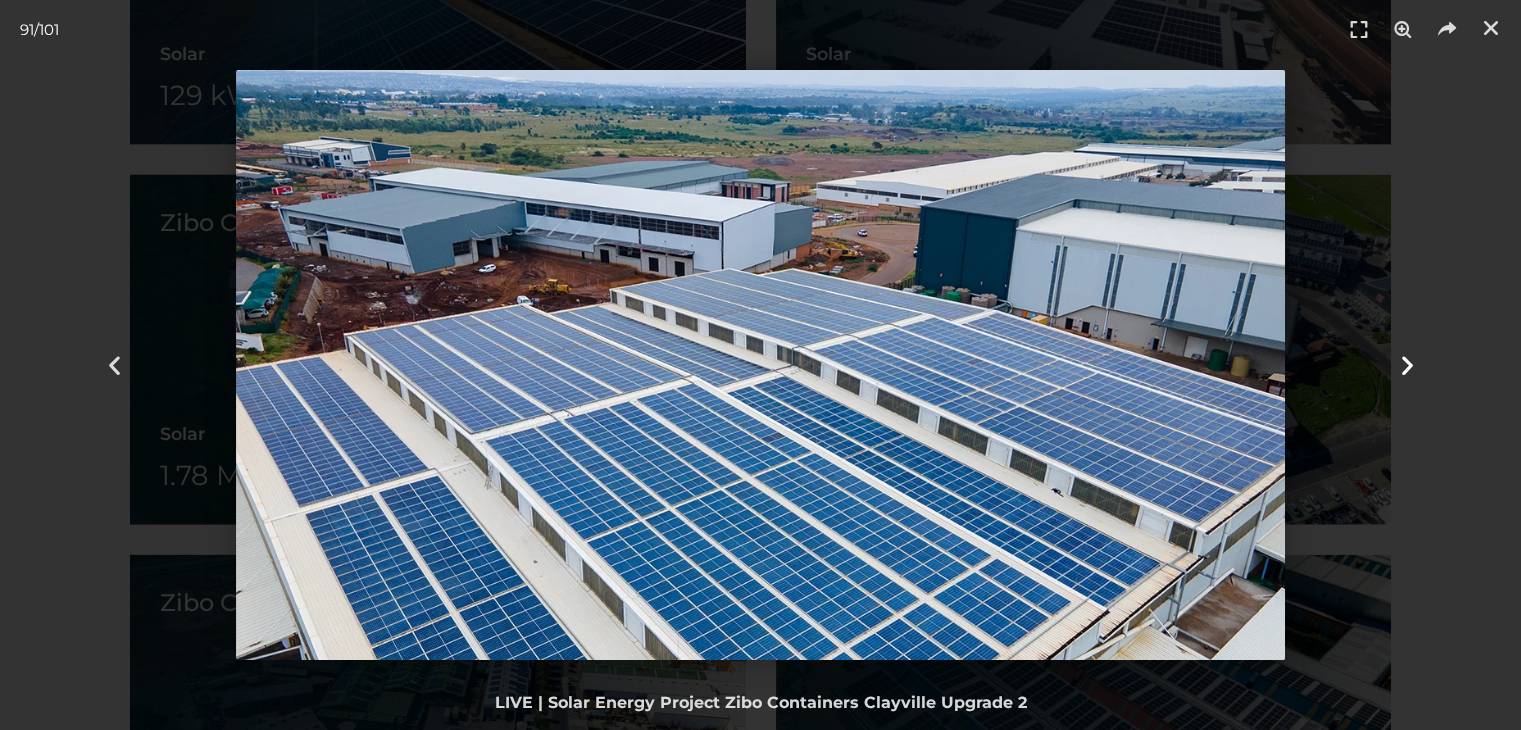 click at bounding box center (1406, 365) 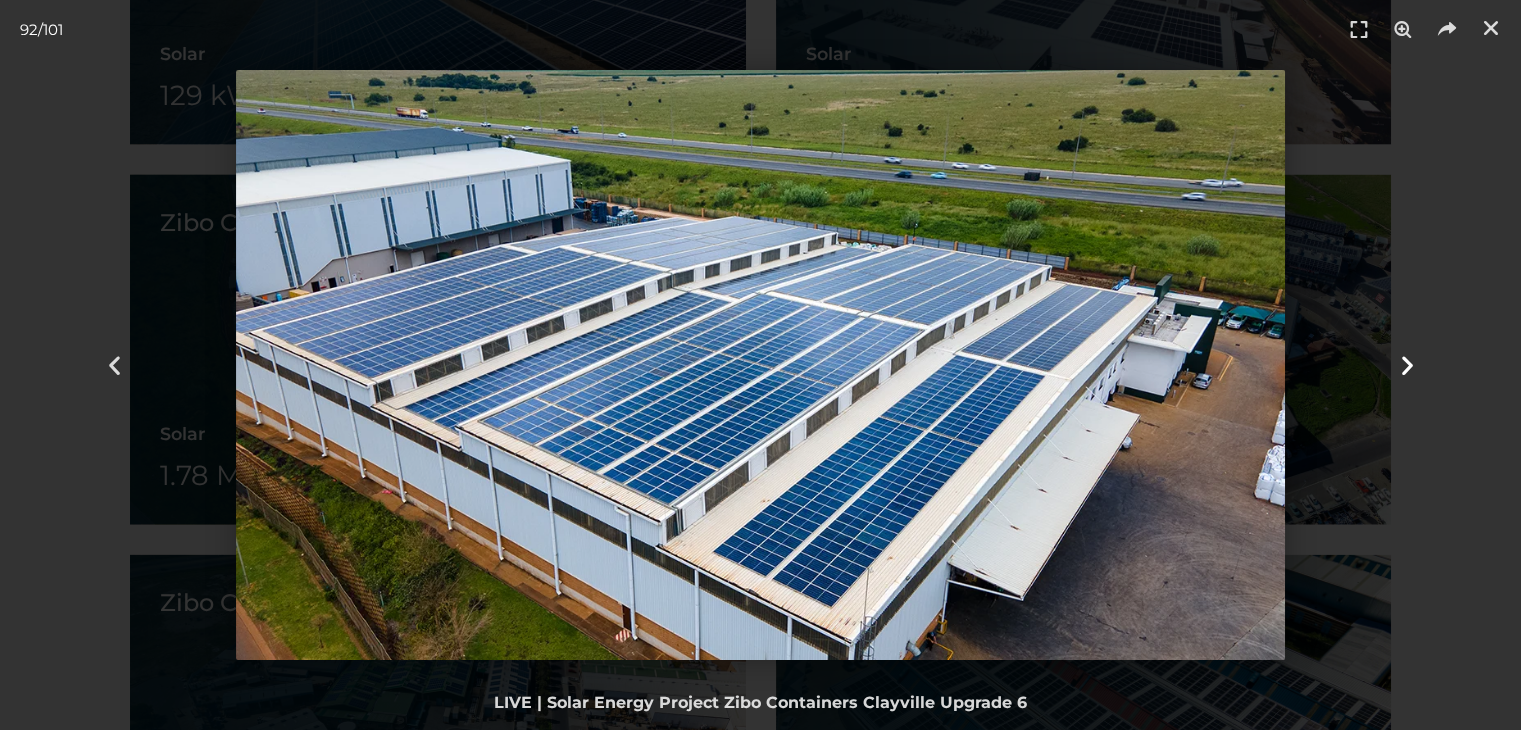 click at bounding box center (1406, 365) 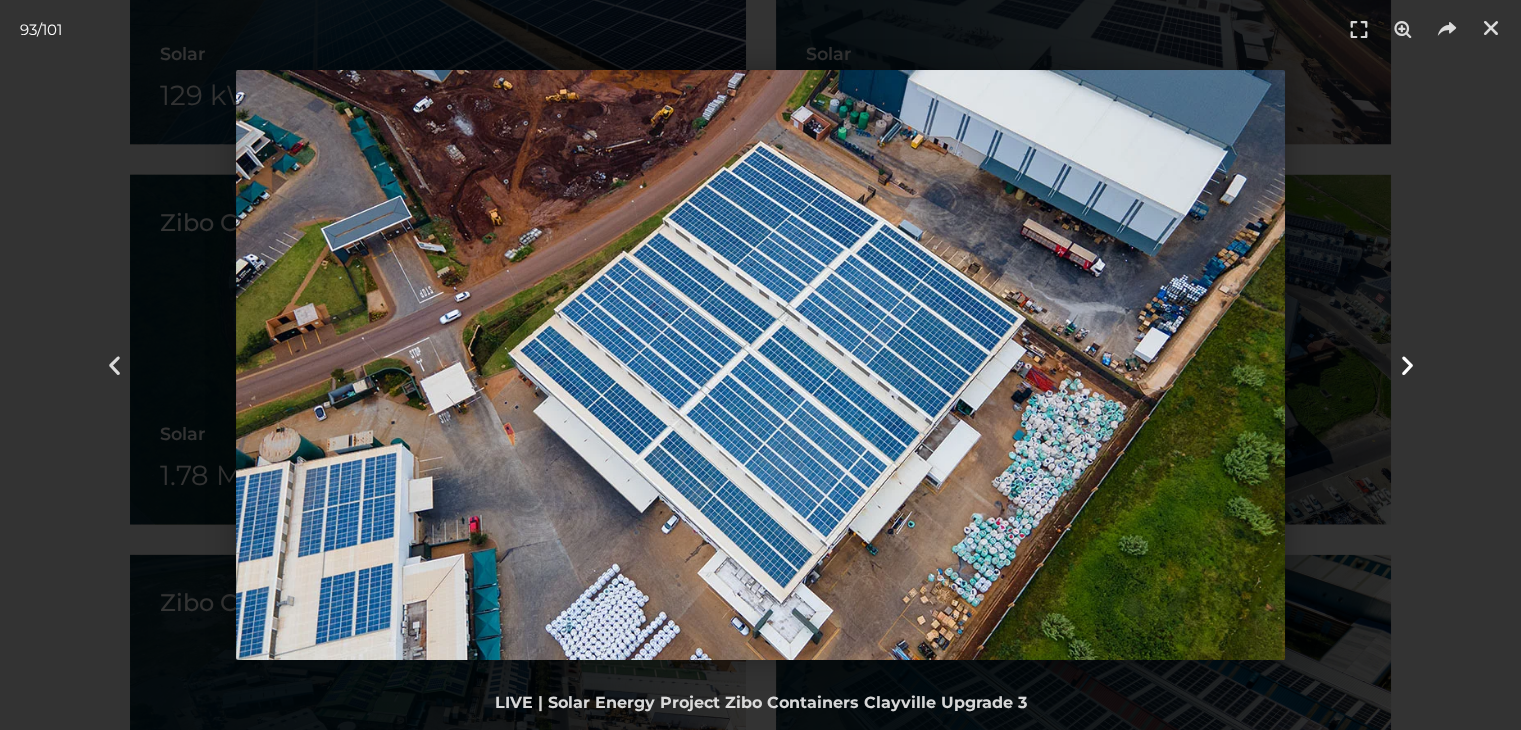click at bounding box center [1406, 365] 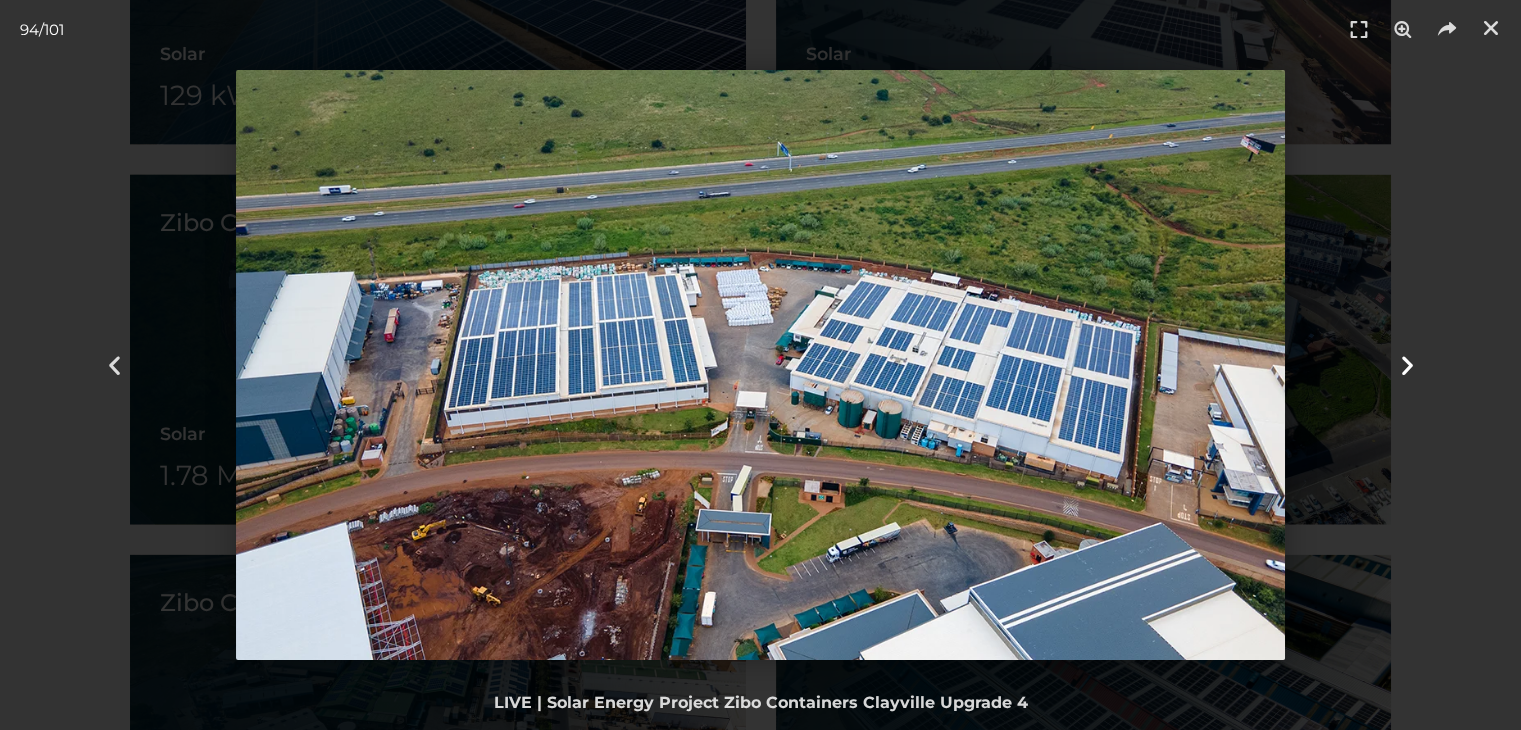 click at bounding box center [1406, 365] 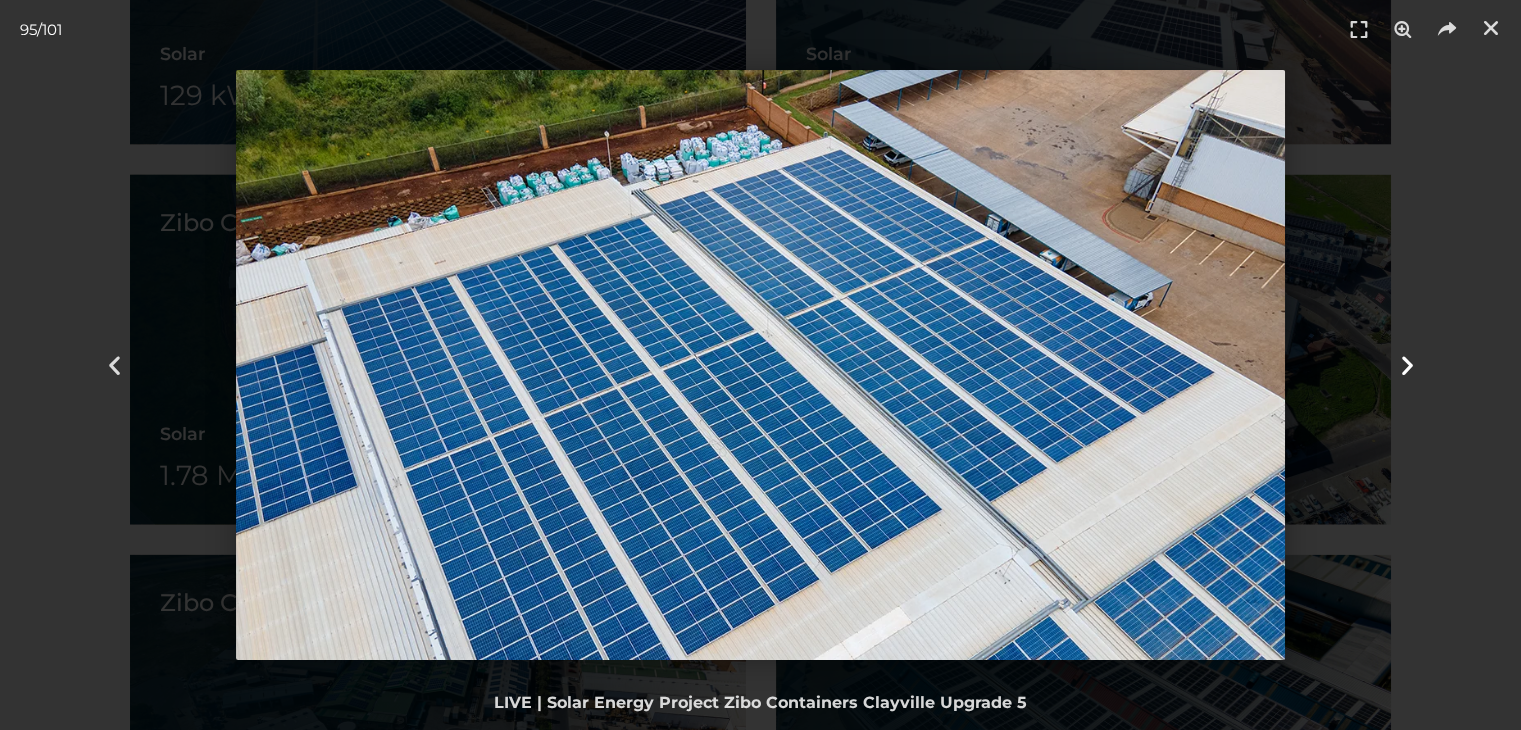 click at bounding box center (1406, 365) 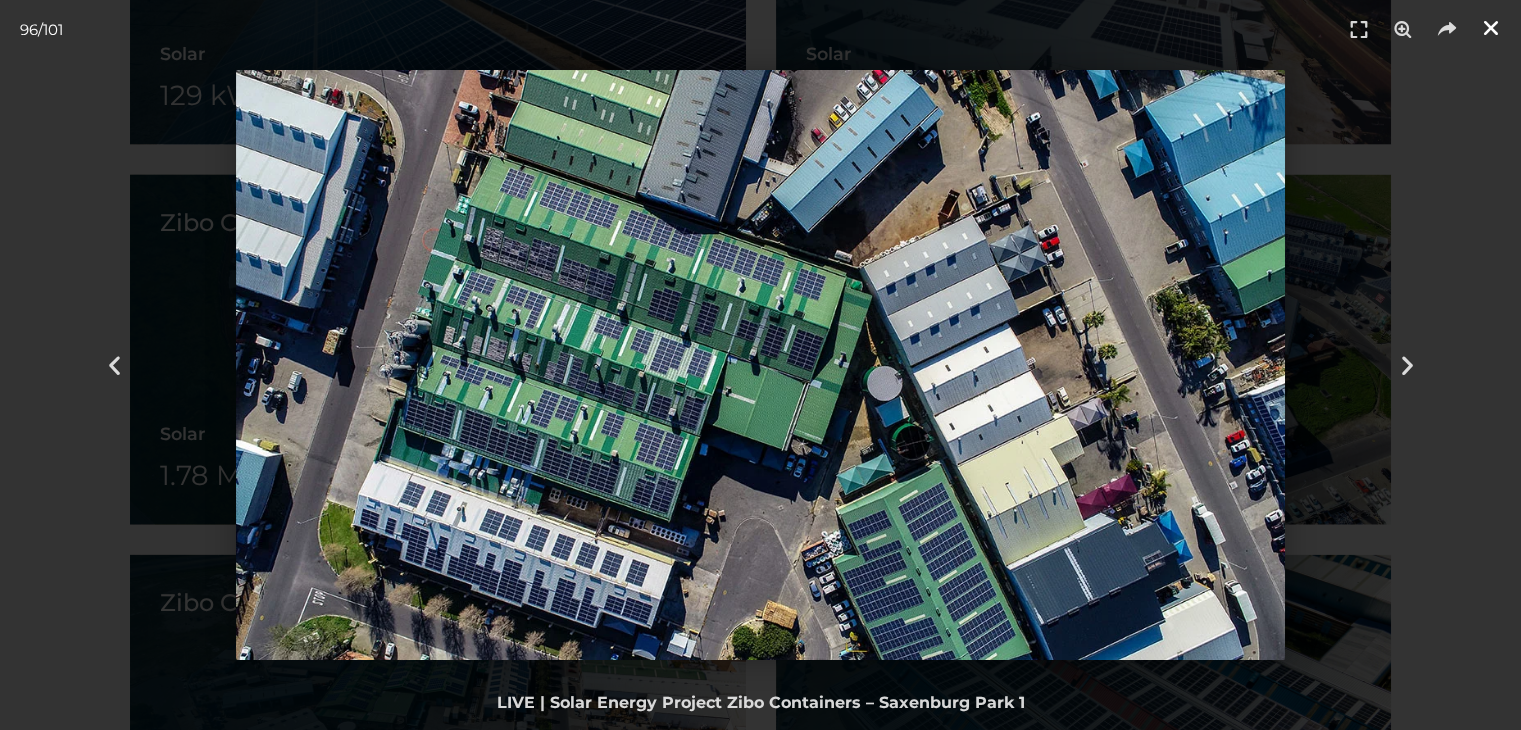 click at bounding box center (1491, 28) 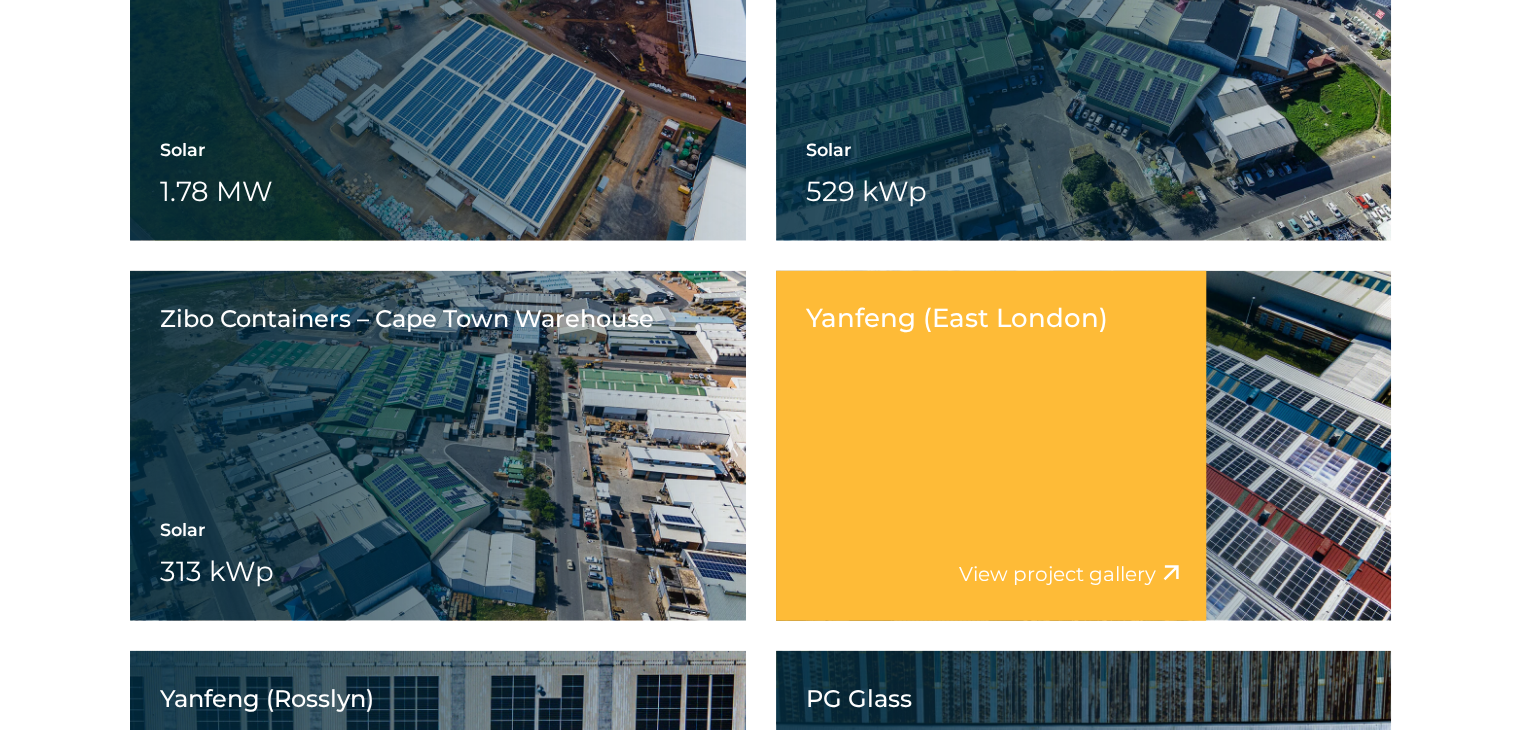 scroll, scrollTop: 4700, scrollLeft: 0, axis: vertical 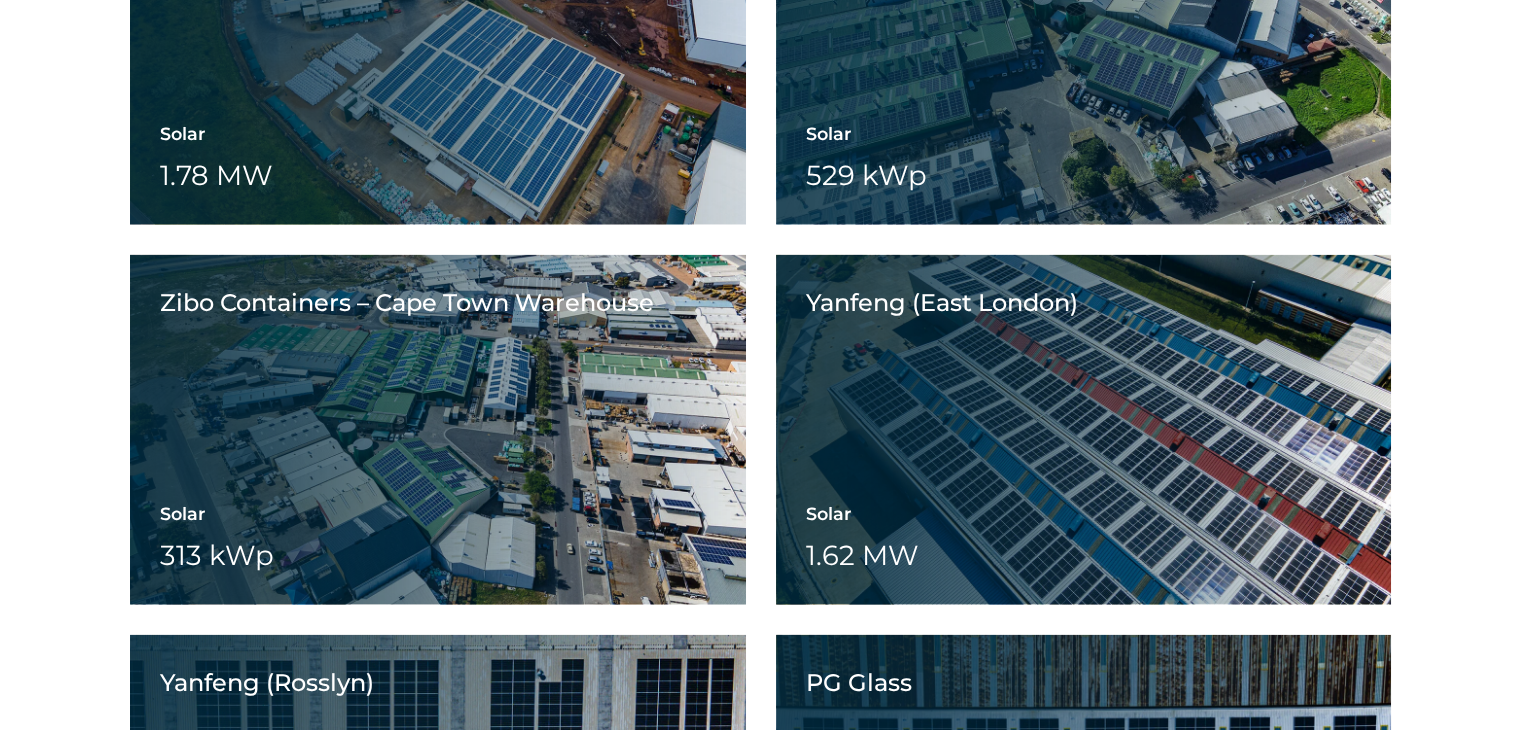 drag, startPoint x: 758, startPoint y: 364, endPoint x: 755, endPoint y: 354, distance: 10.440307 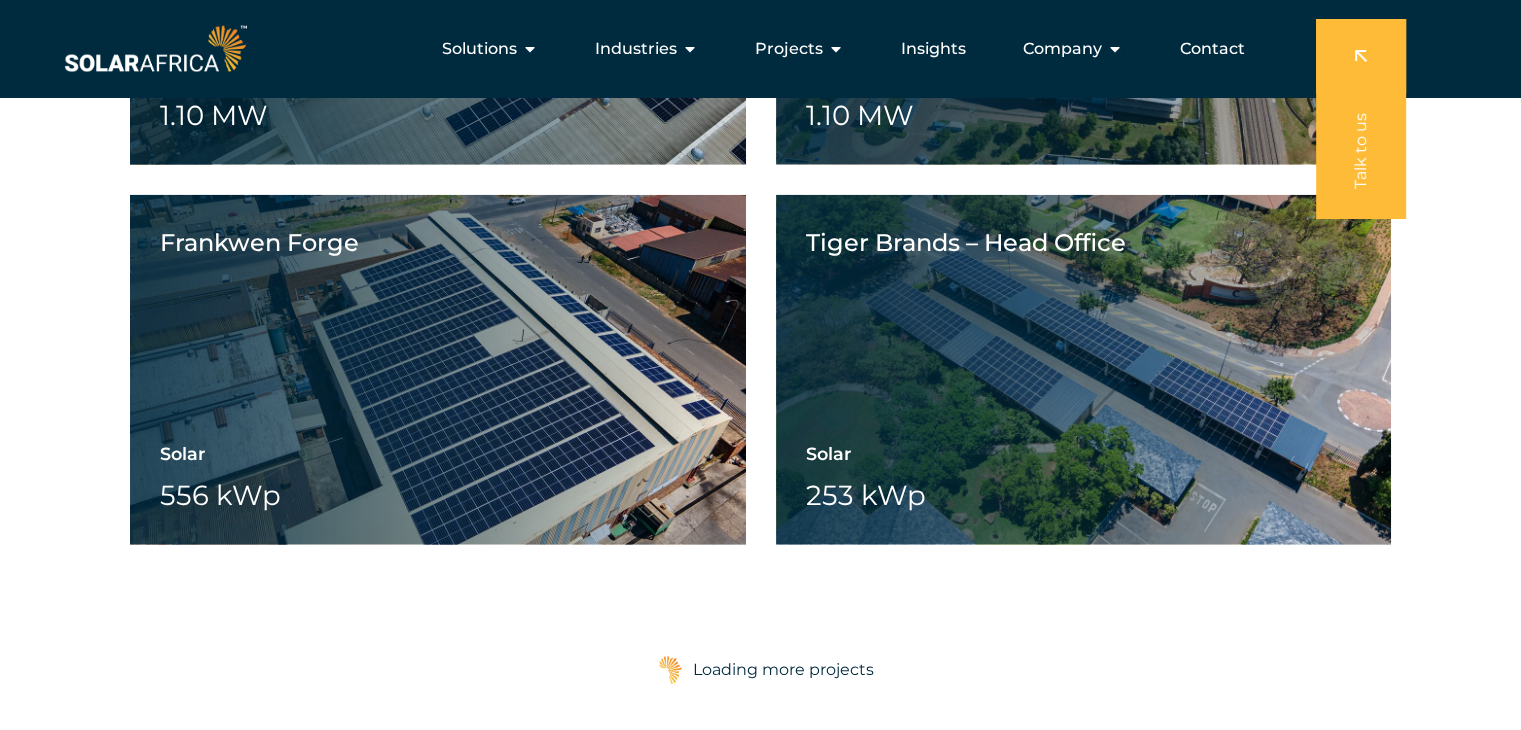 scroll, scrollTop: 5300, scrollLeft: 0, axis: vertical 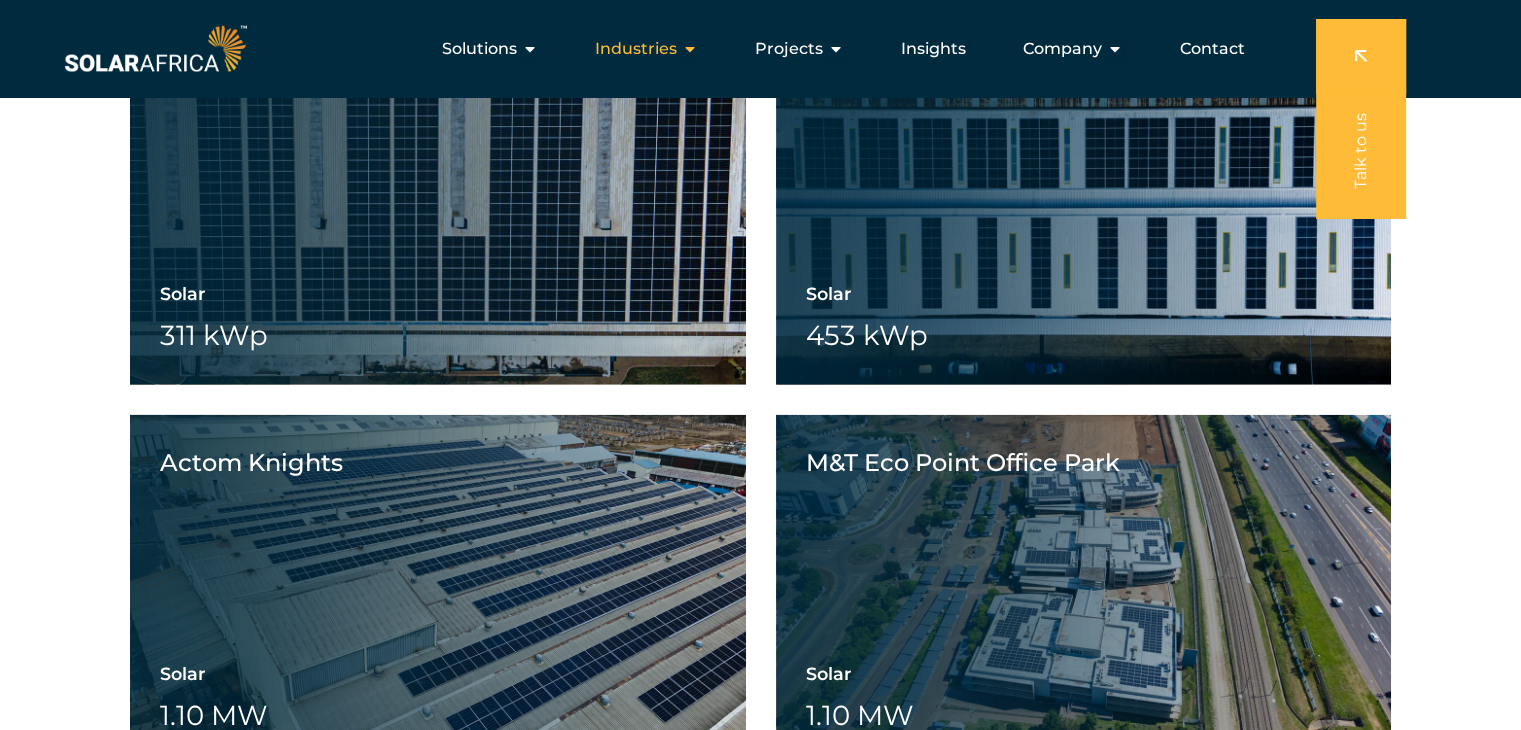 click at bounding box center [690, 49] 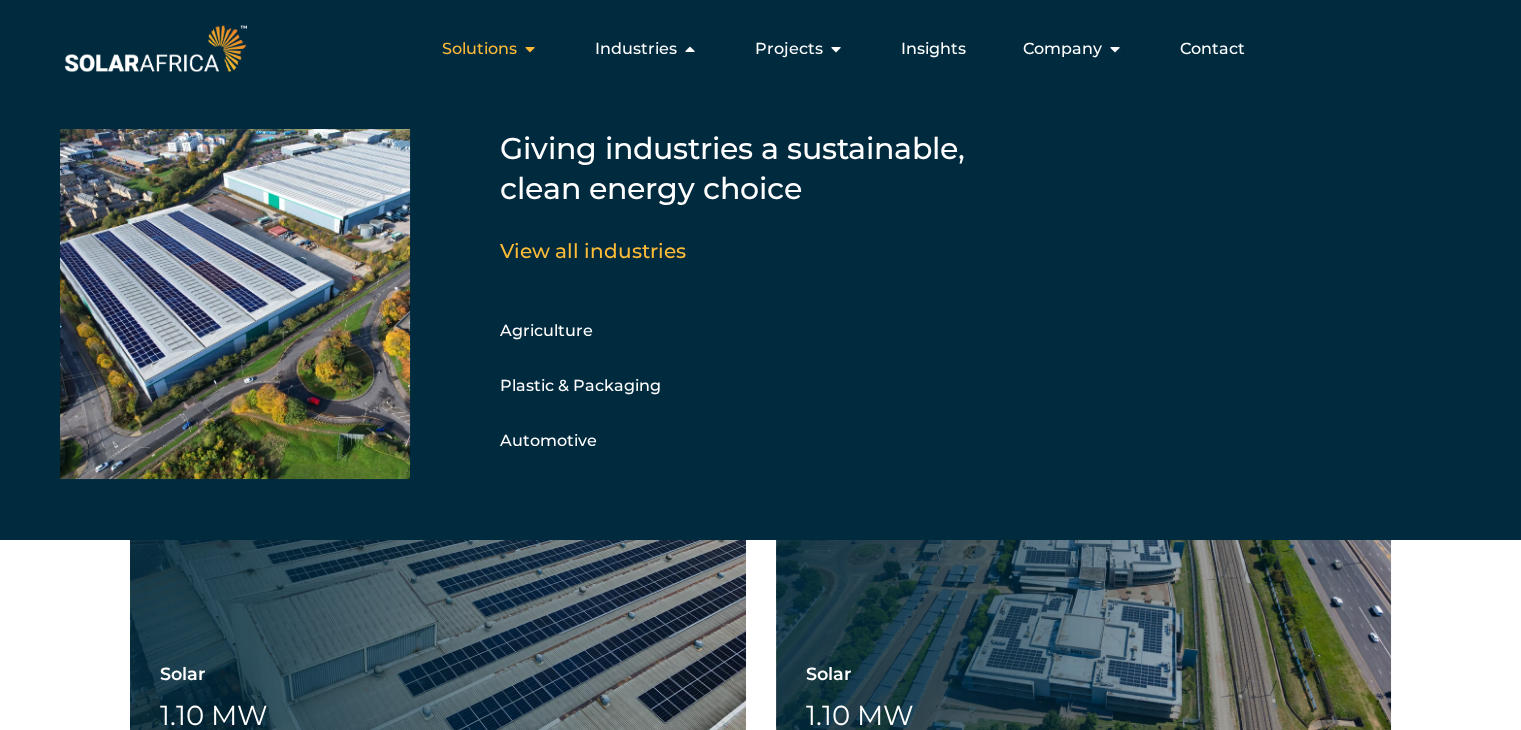 click on "Solutions
Close Solutions
Open Solutions" at bounding box center (490, 49) 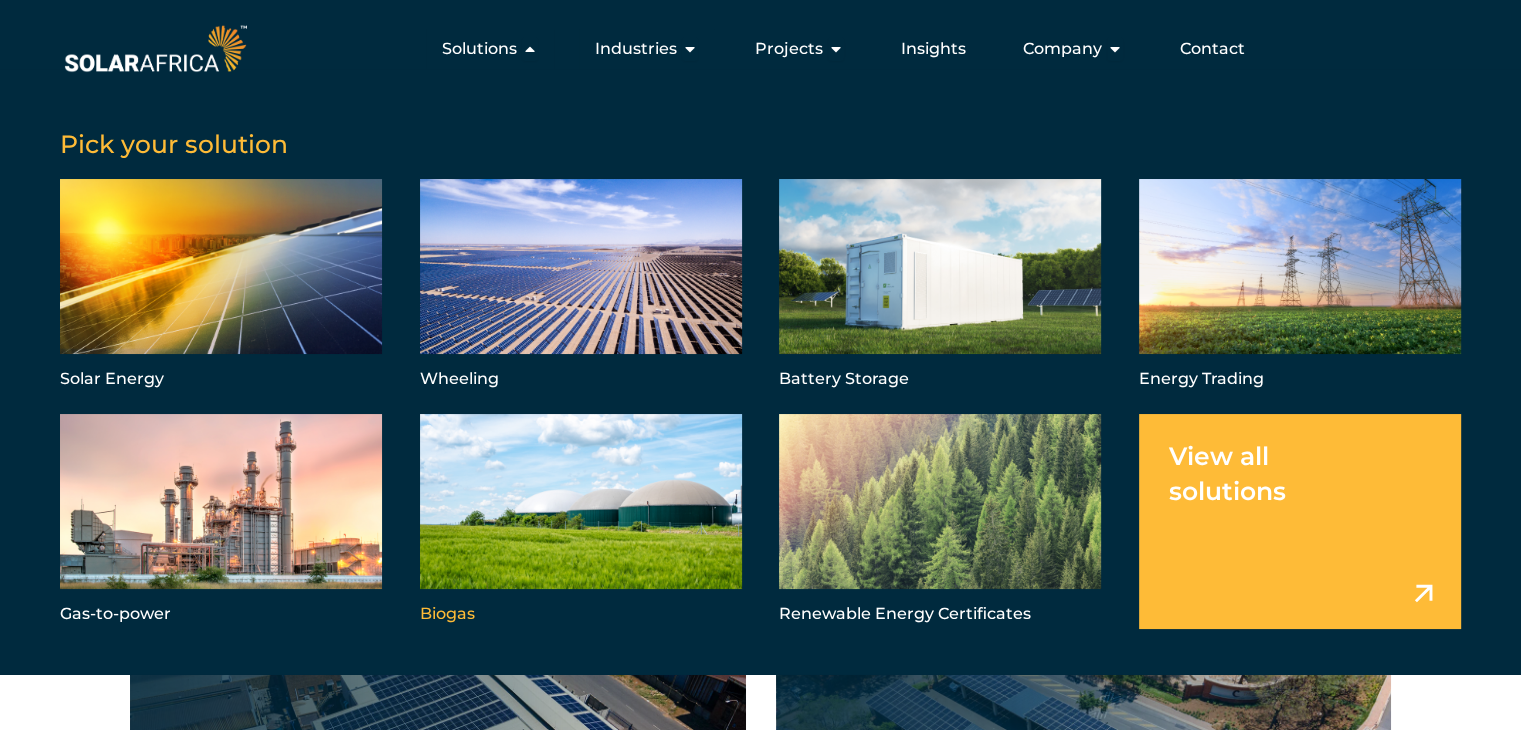 scroll, scrollTop: 5100, scrollLeft: 0, axis: vertical 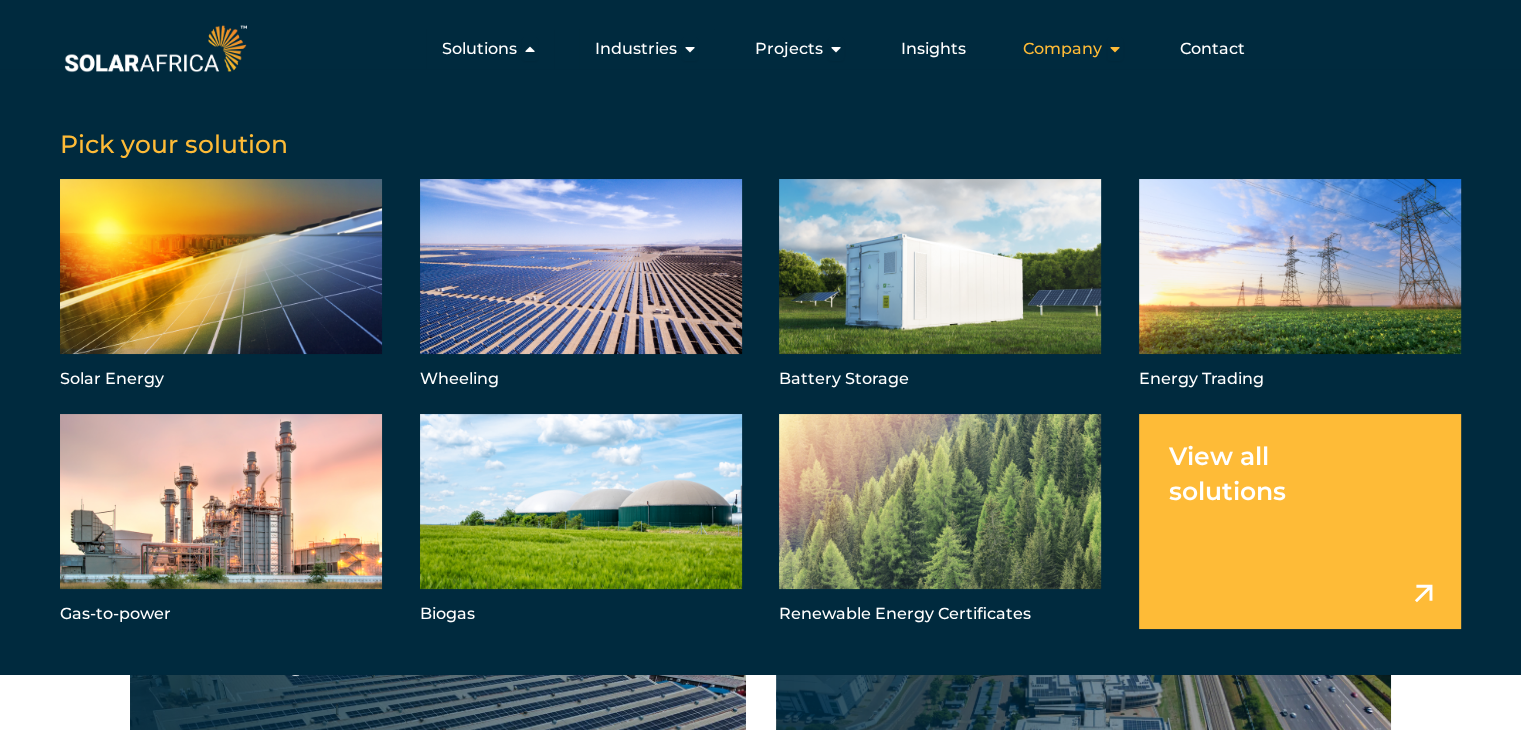 click on "Company" at bounding box center [1062, 49] 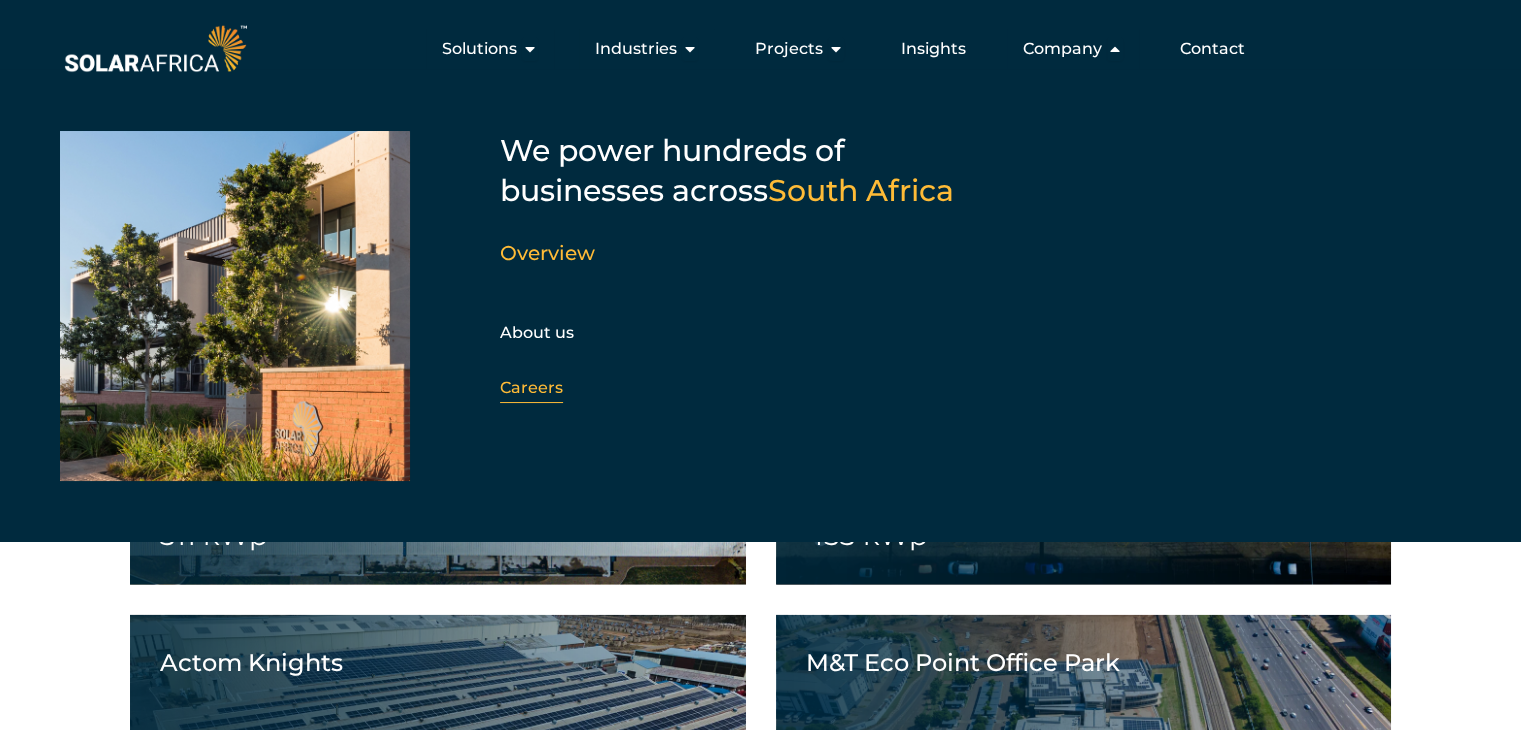 click on "Careers" at bounding box center [531, 387] 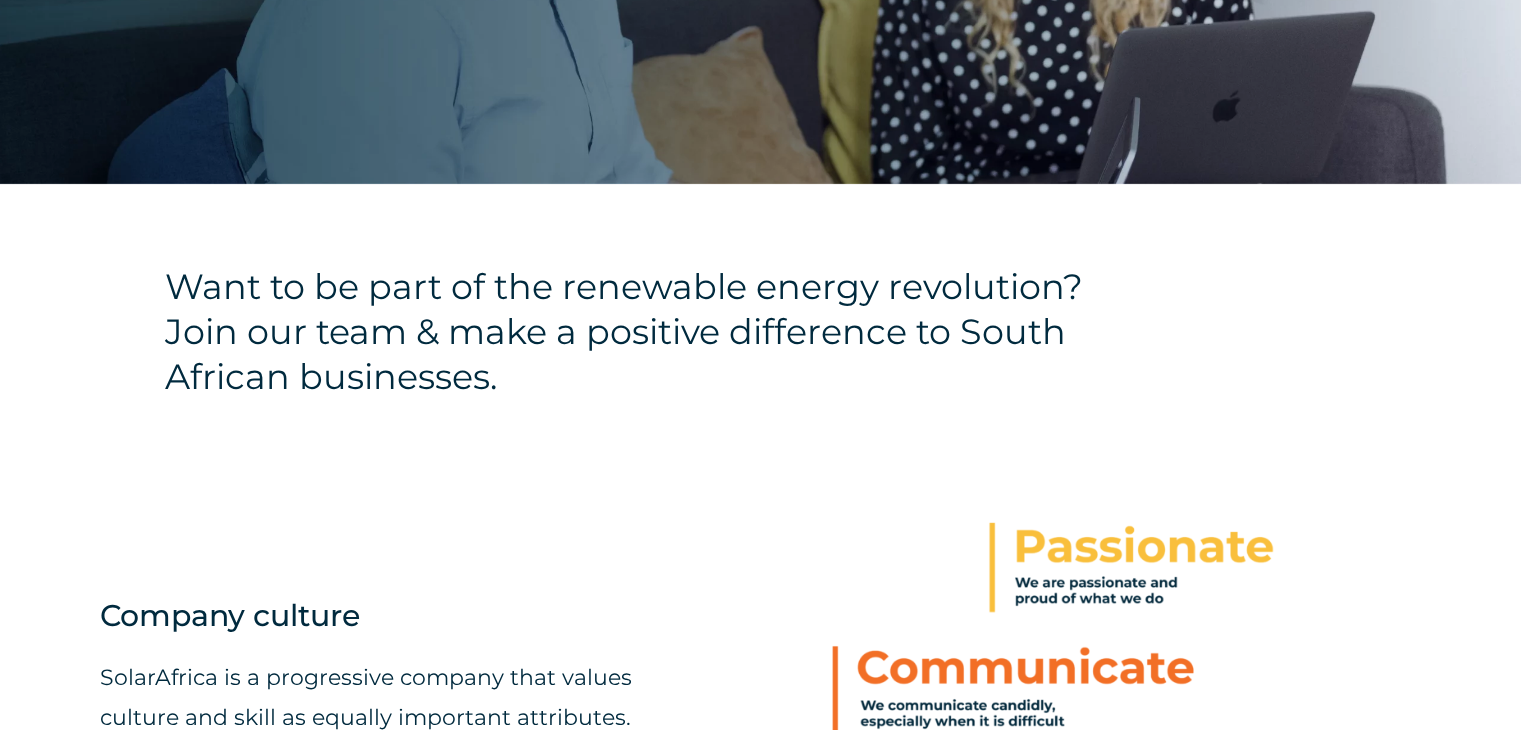 scroll, scrollTop: 400, scrollLeft: 0, axis: vertical 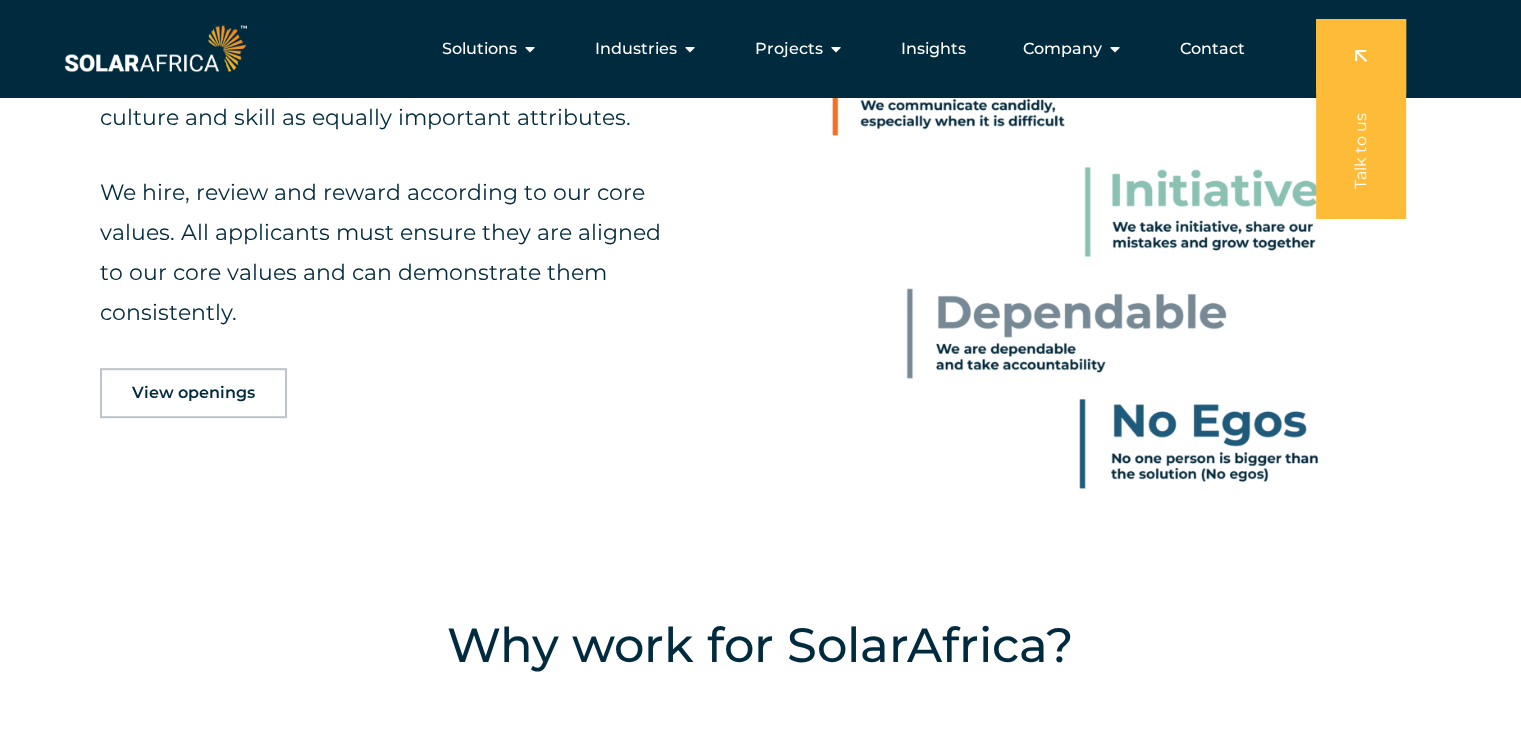 click on "View openings" at bounding box center [193, 393] 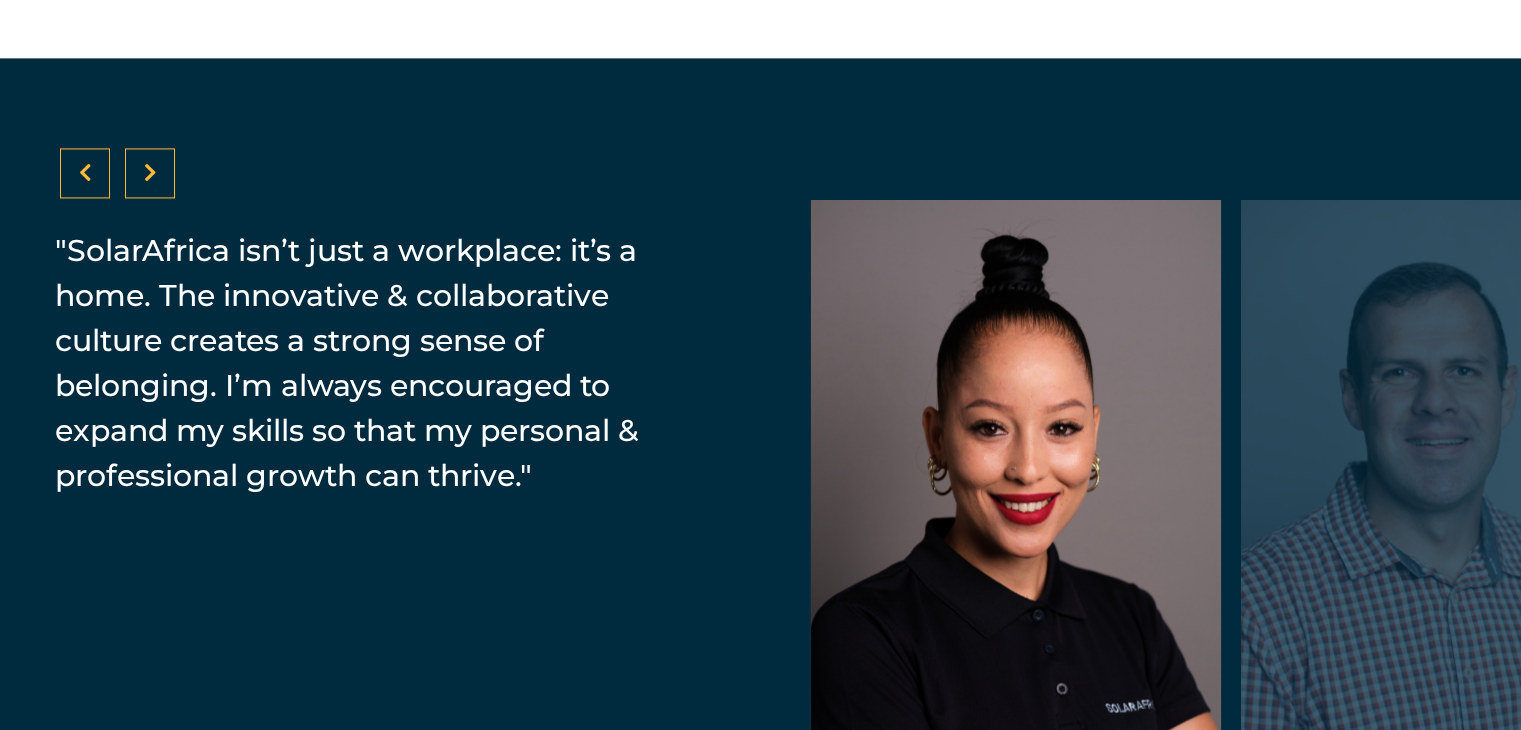 scroll, scrollTop: 3084, scrollLeft: 0, axis: vertical 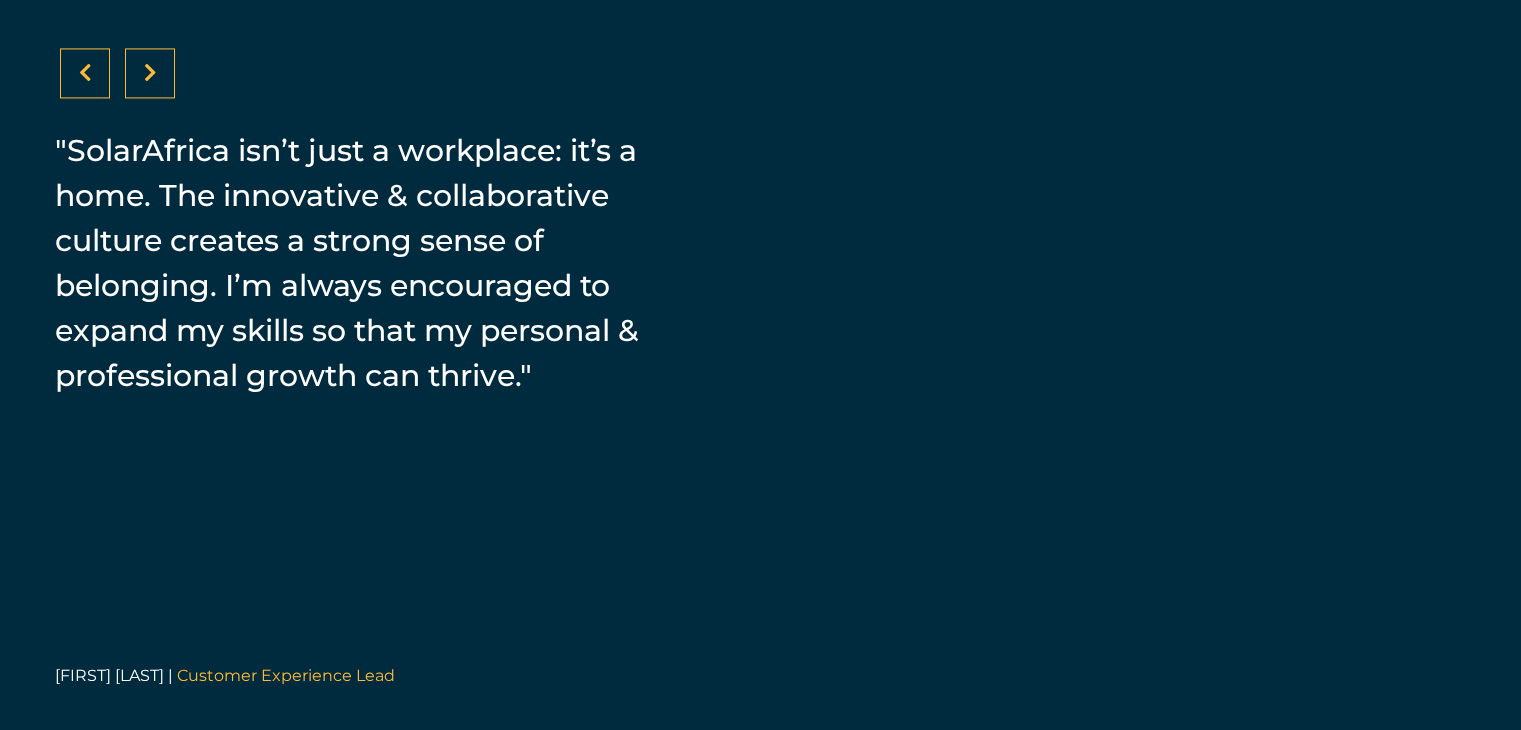 click at bounding box center (-1618, 385) 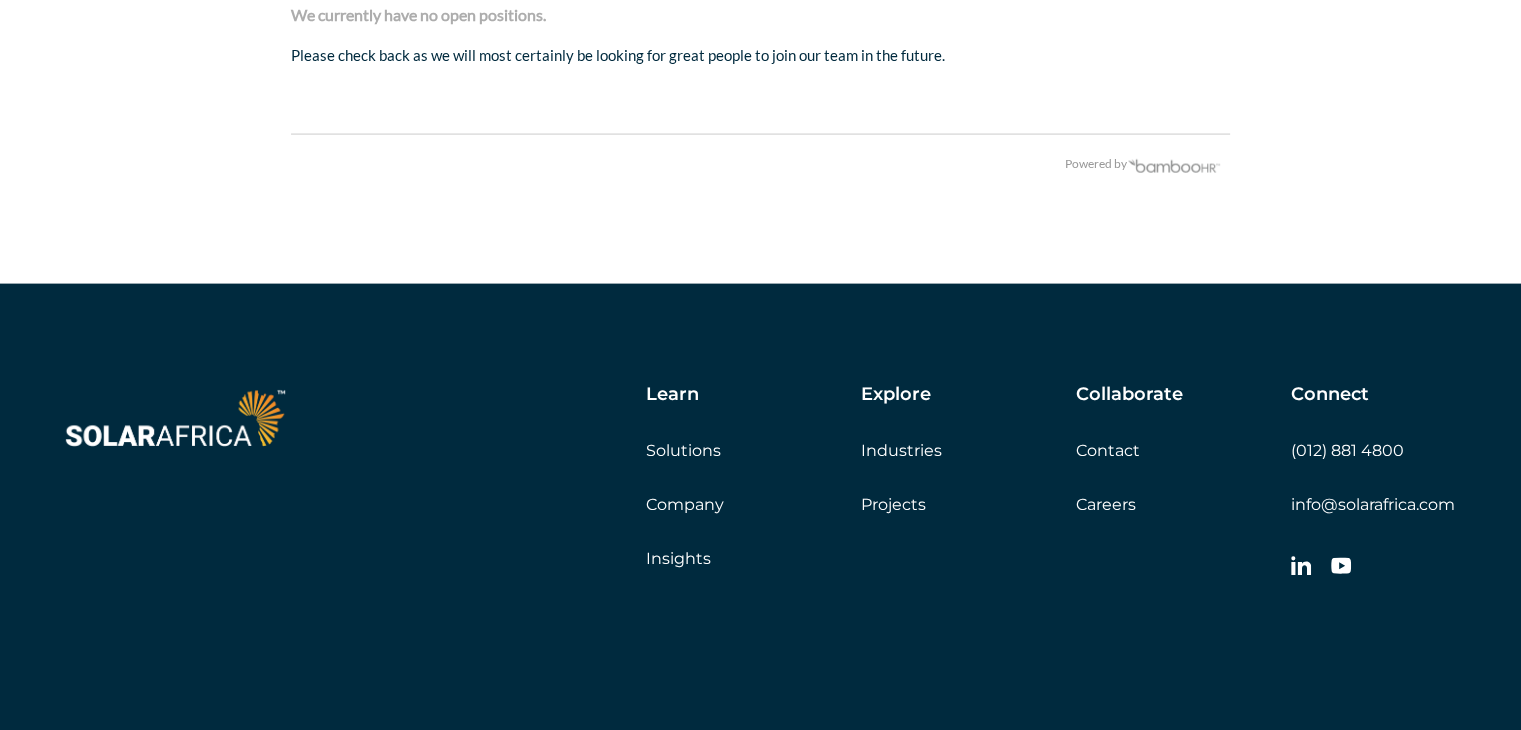 scroll, scrollTop: 4284, scrollLeft: 0, axis: vertical 